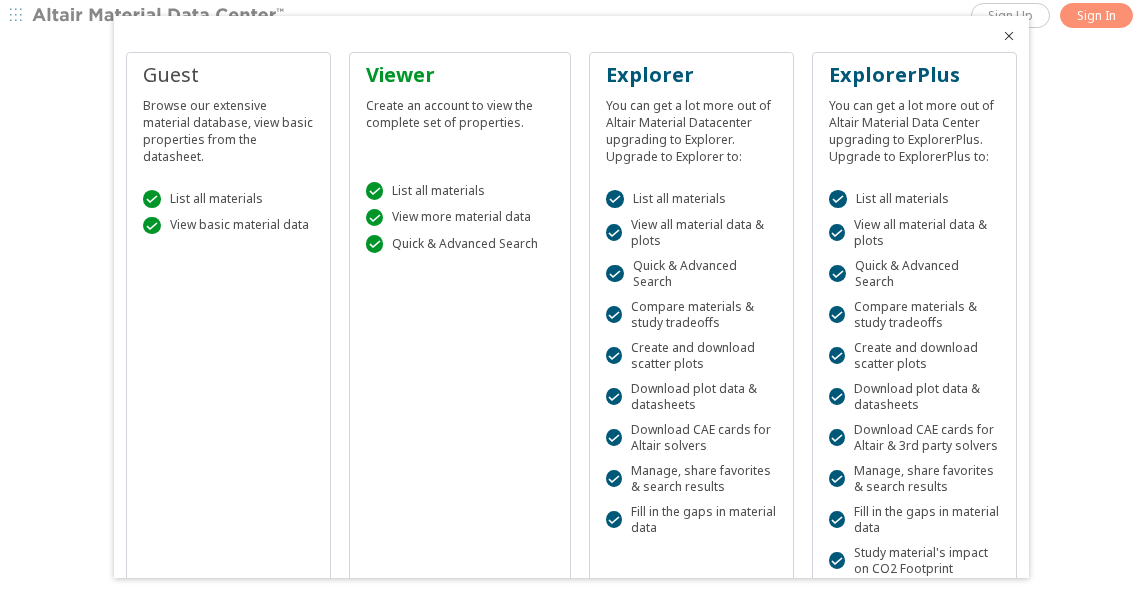 scroll, scrollTop: 0, scrollLeft: 0, axis: both 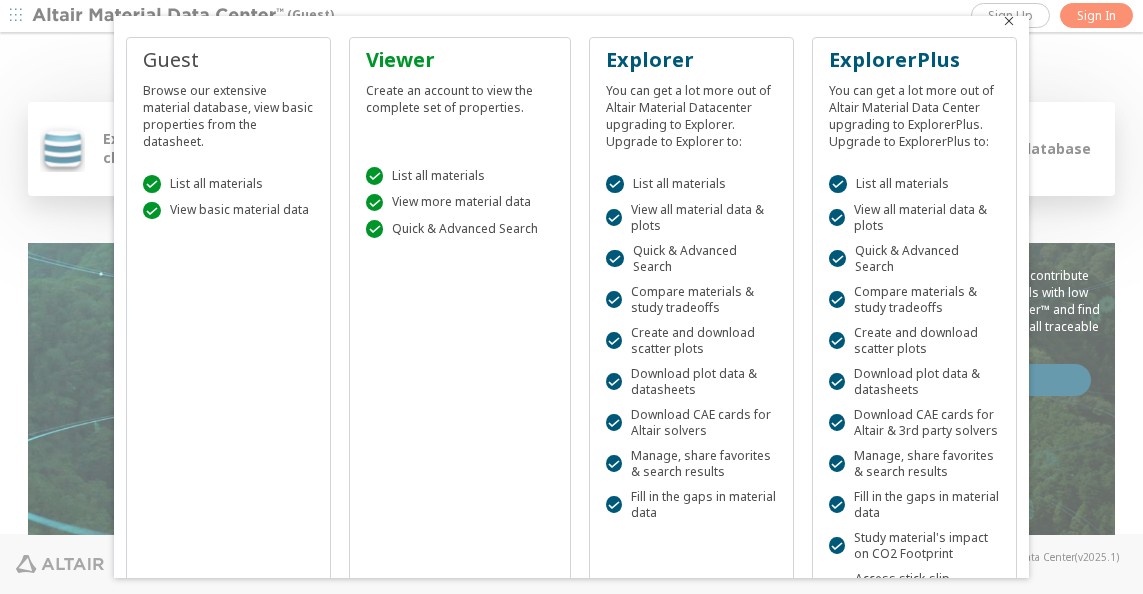 click at bounding box center (1009, 21) 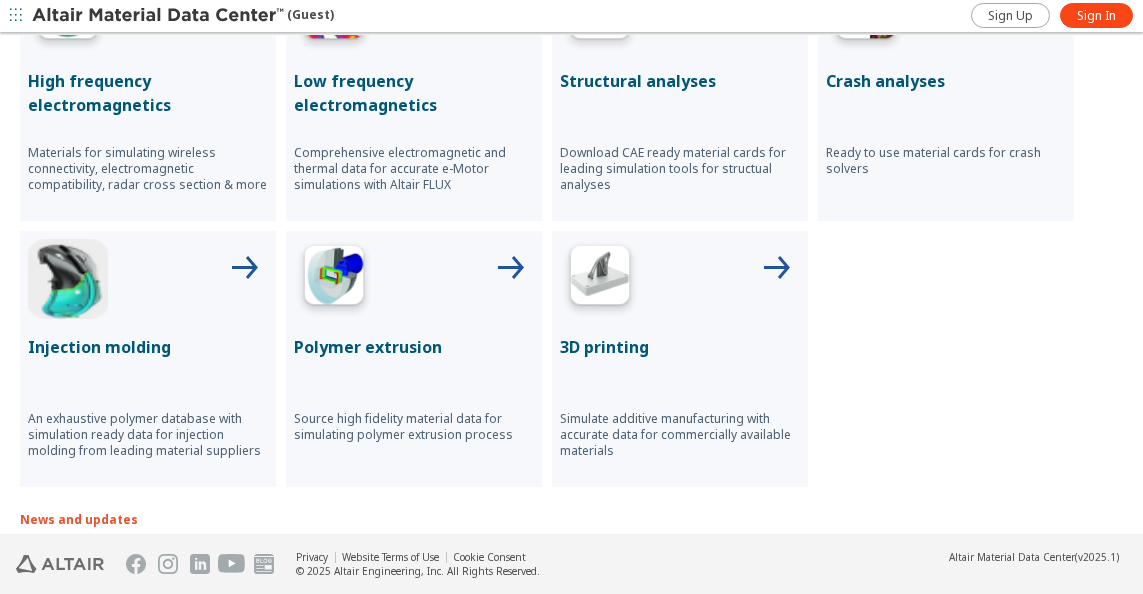 scroll, scrollTop: 900, scrollLeft: 0, axis: vertical 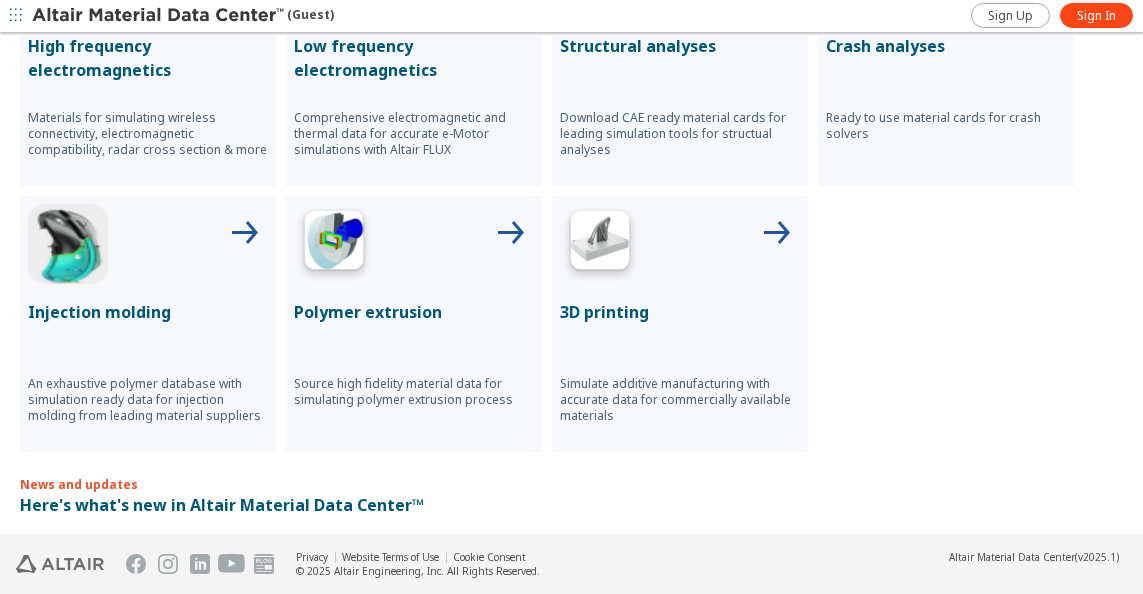 click at bounding box center (680, 244) 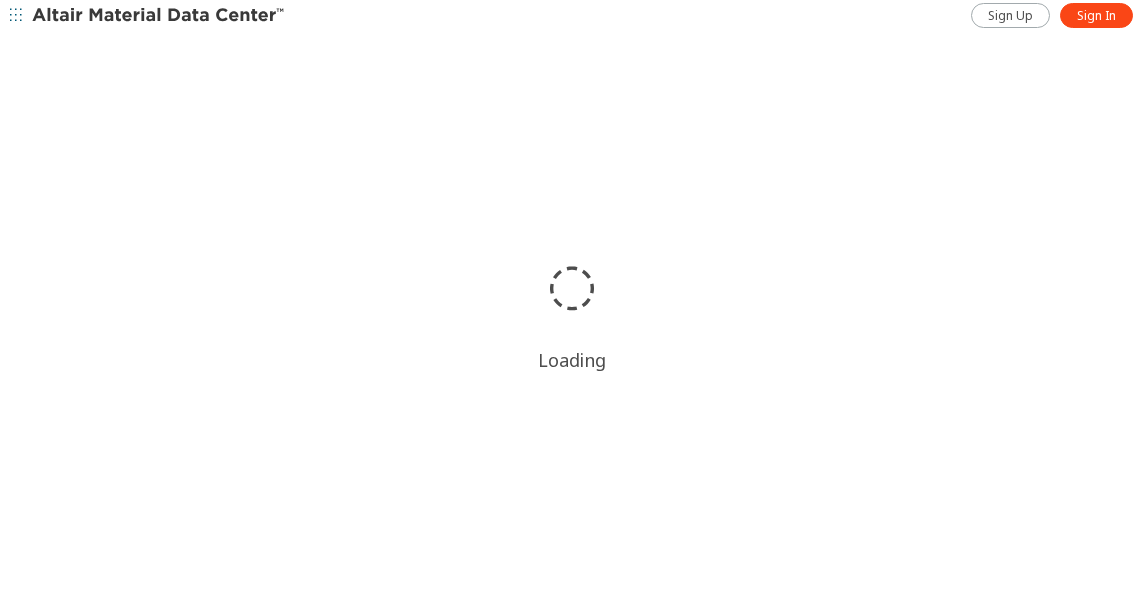 scroll, scrollTop: 0, scrollLeft: 0, axis: both 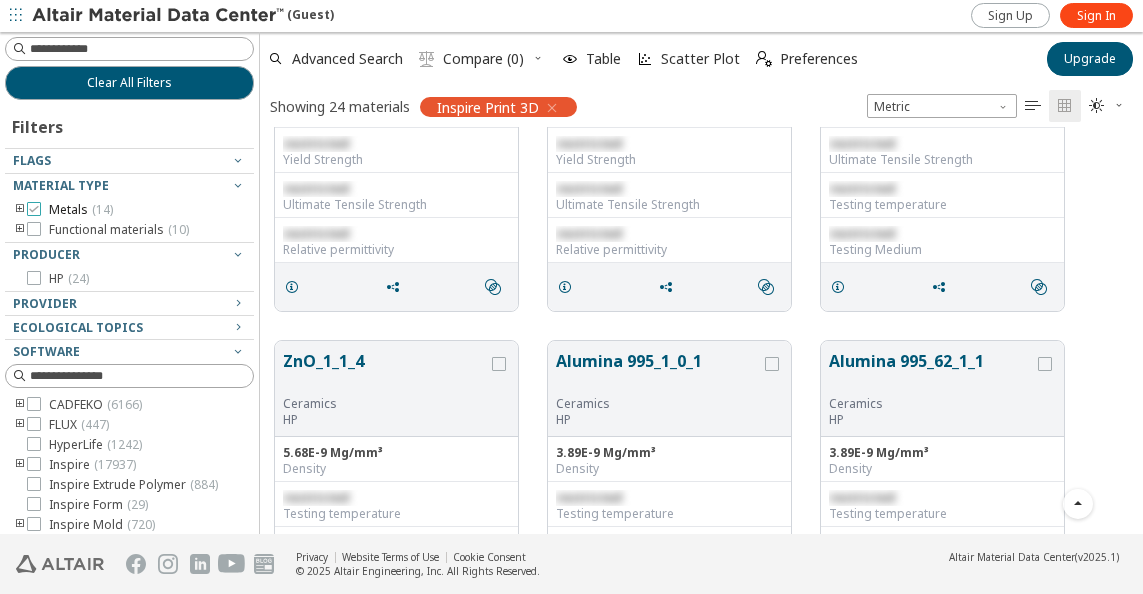click at bounding box center (34, 209) 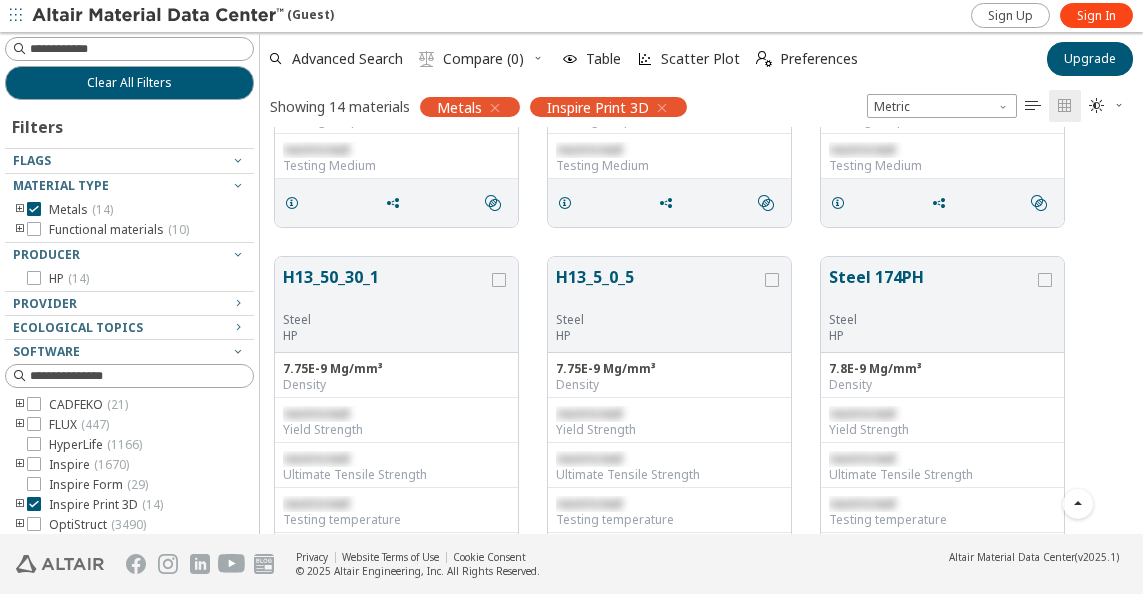 scroll, scrollTop: 300, scrollLeft: 0, axis: vertical 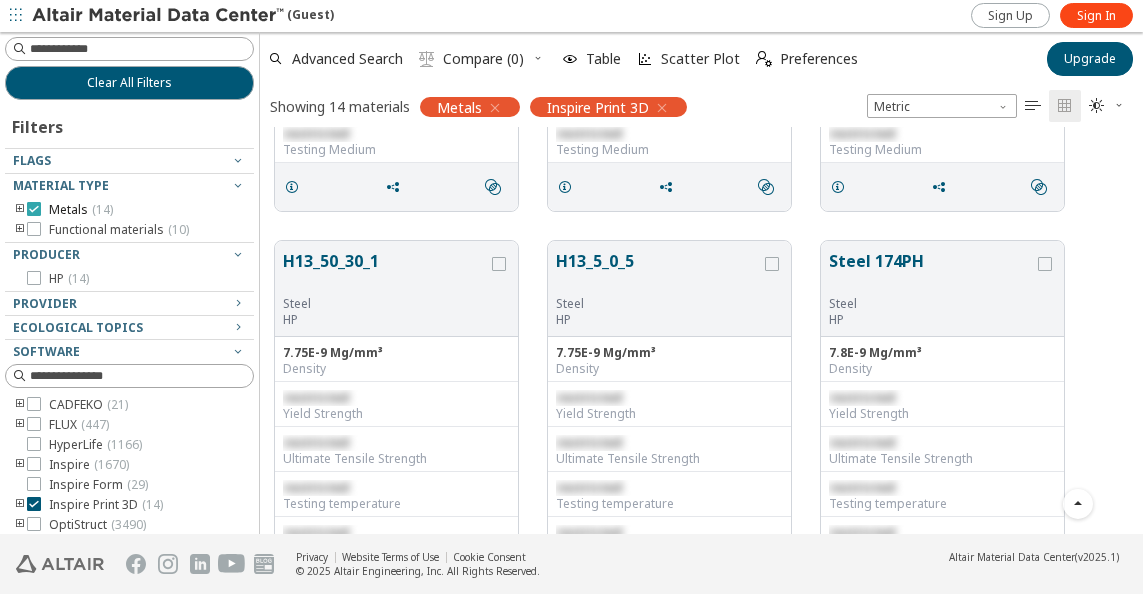 click at bounding box center [34, 209] 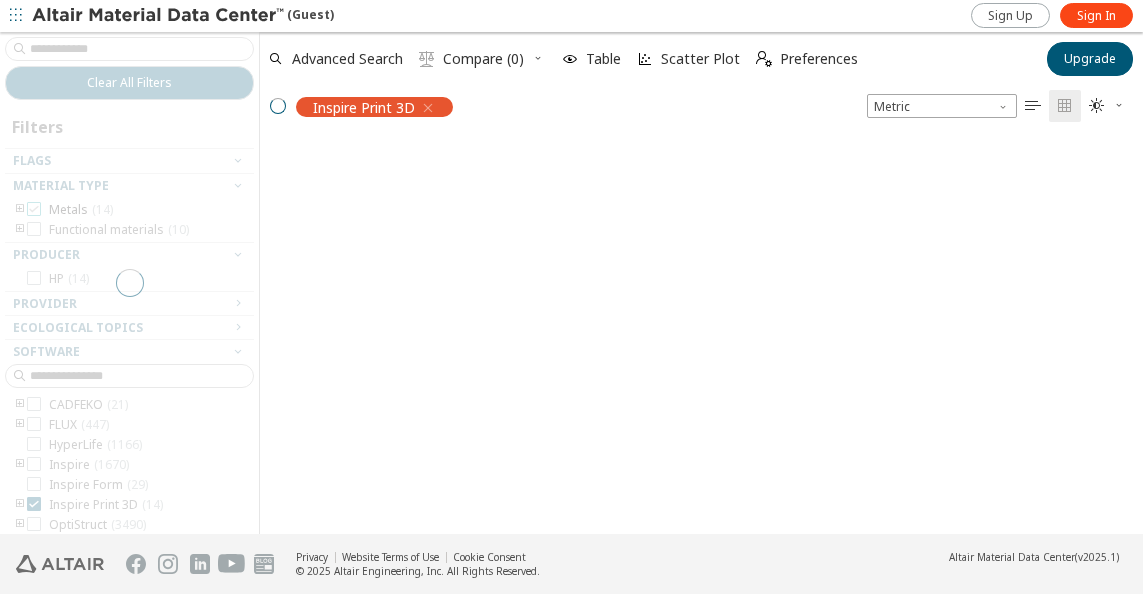scroll, scrollTop: 0, scrollLeft: 0, axis: both 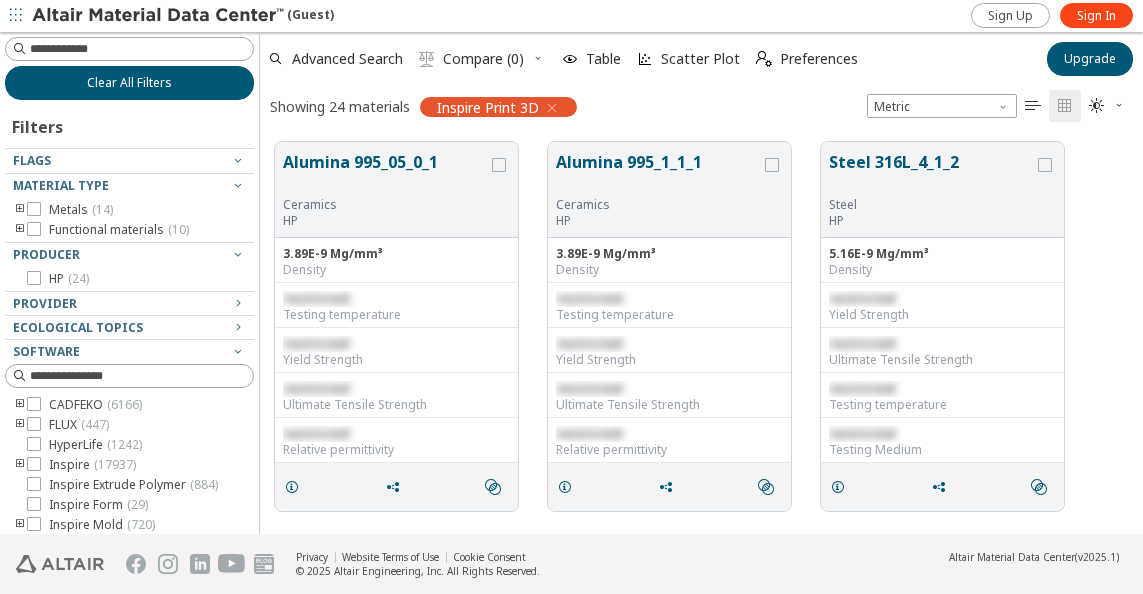 click on "Clear All Filters" at bounding box center [129, 83] 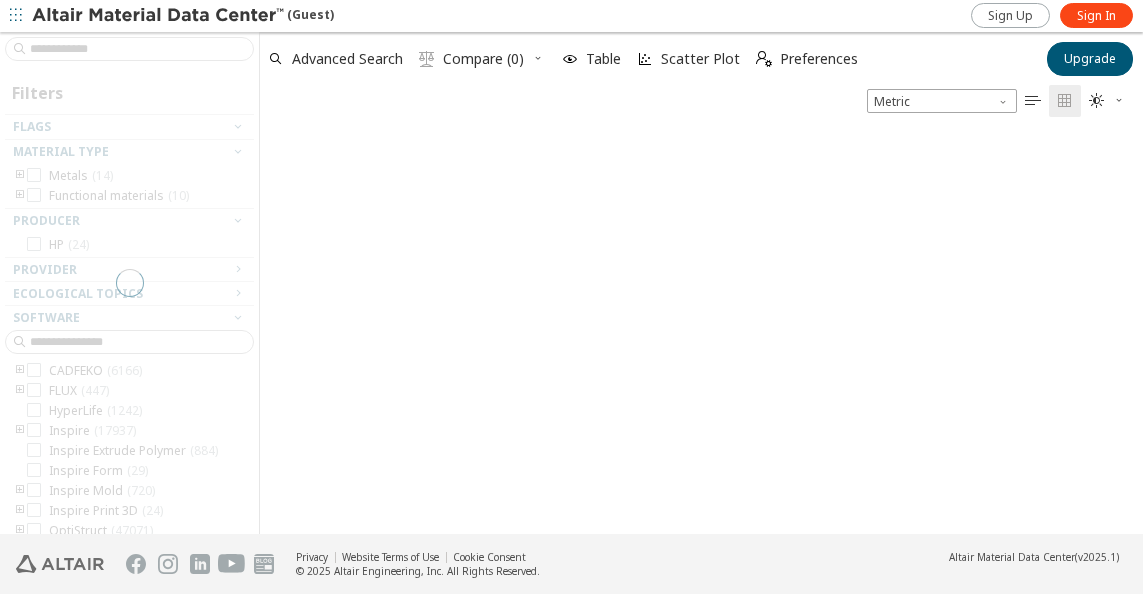 scroll, scrollTop: 16, scrollLeft: 16, axis: both 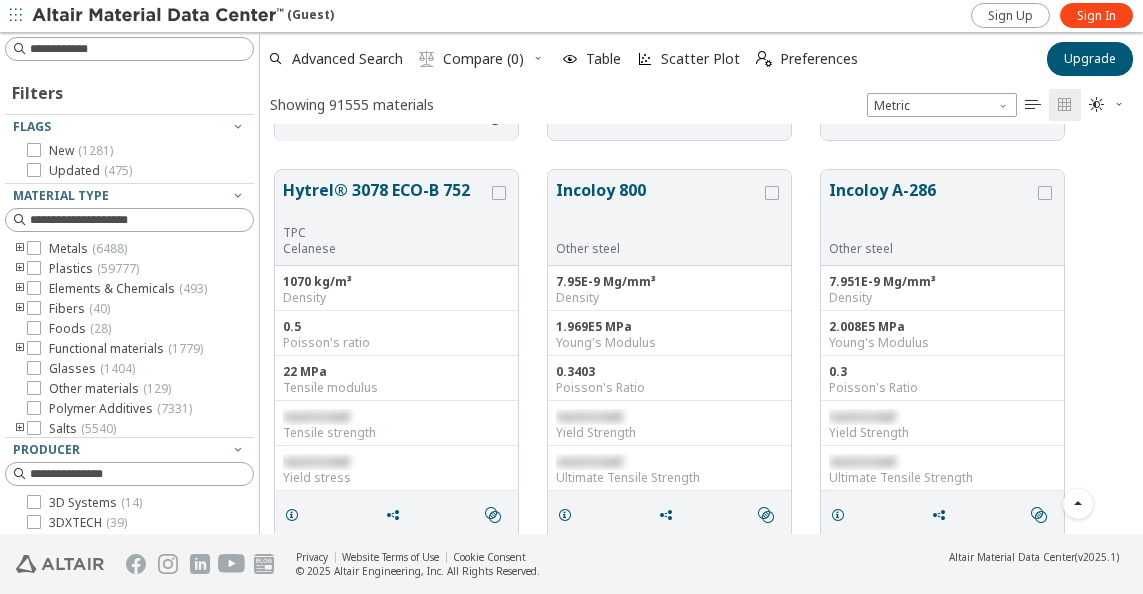 click at bounding box center [20, 269] 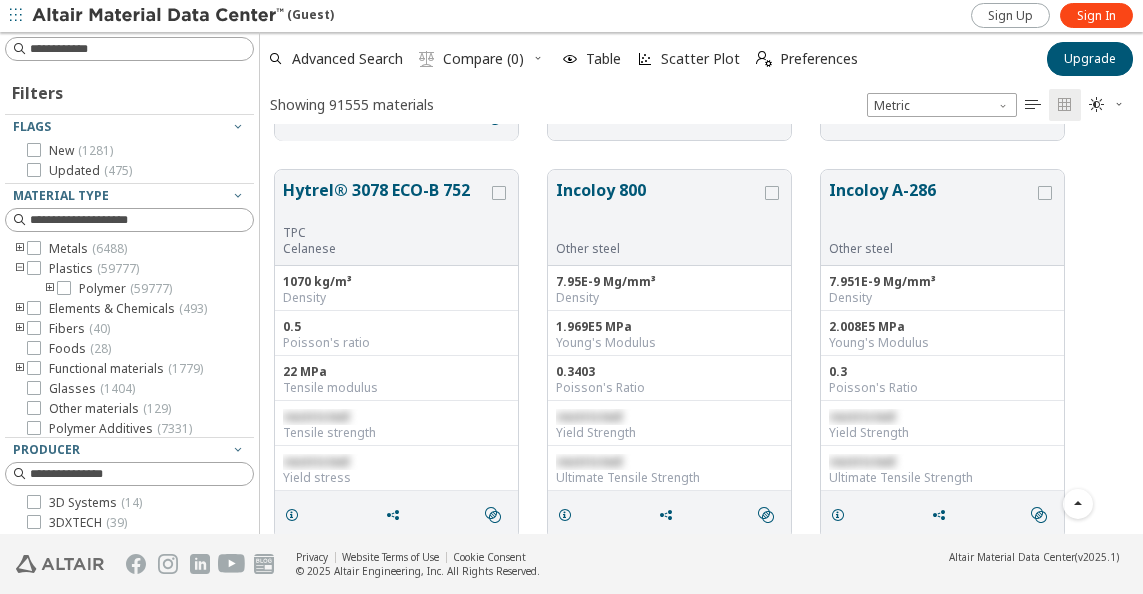 click at bounding box center (50, 289) 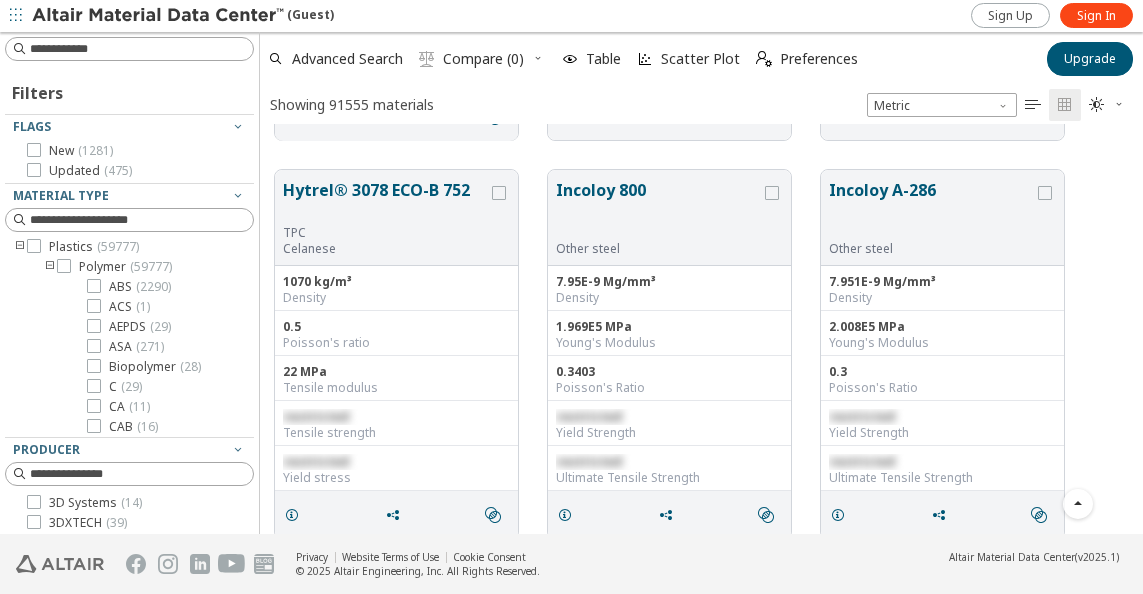 scroll, scrollTop: 0, scrollLeft: 0, axis: both 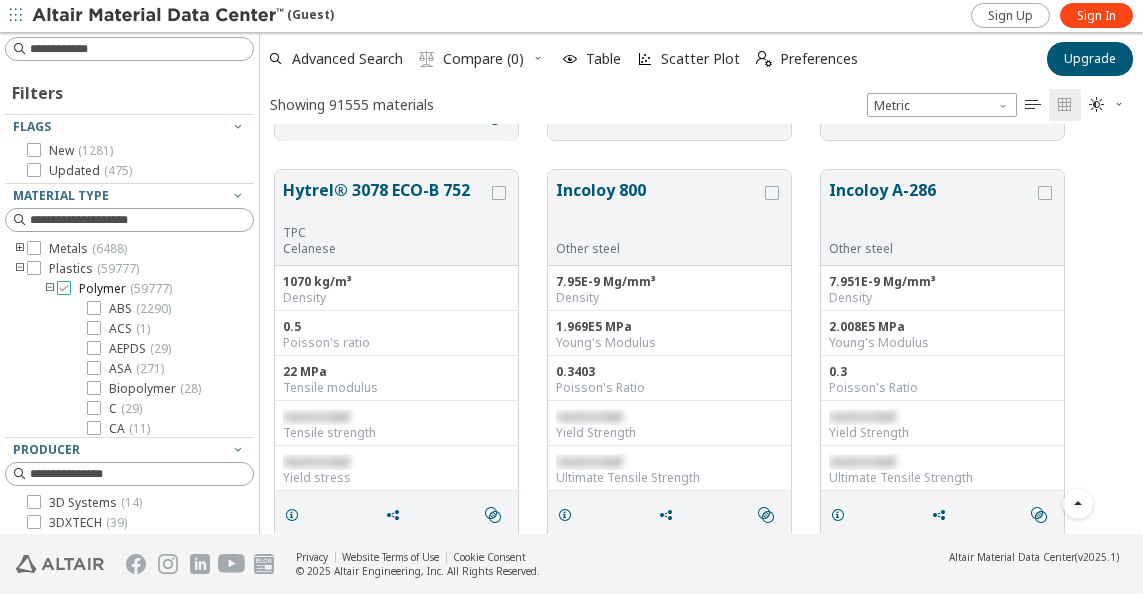 click at bounding box center [64, 288] 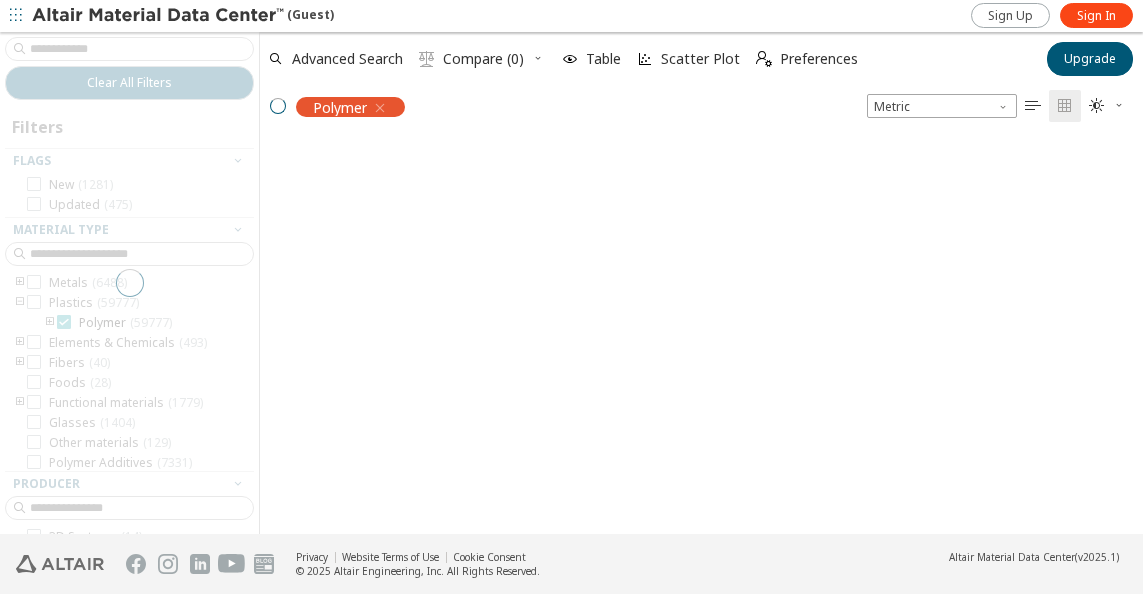scroll, scrollTop: 392, scrollLeft: 868, axis: both 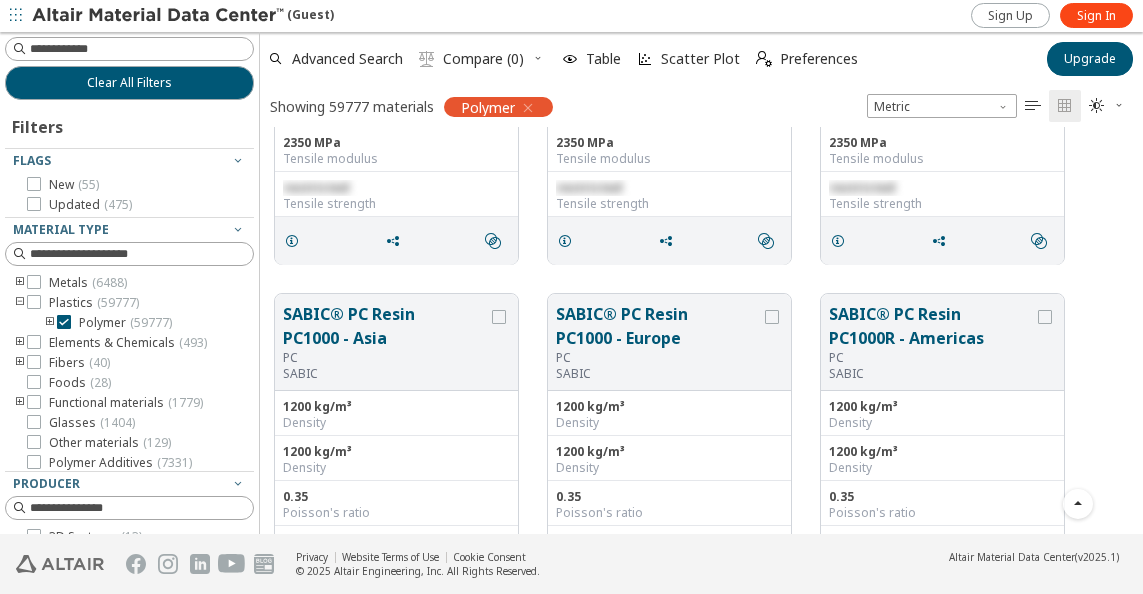 click on "" at bounding box center (1033, 106) 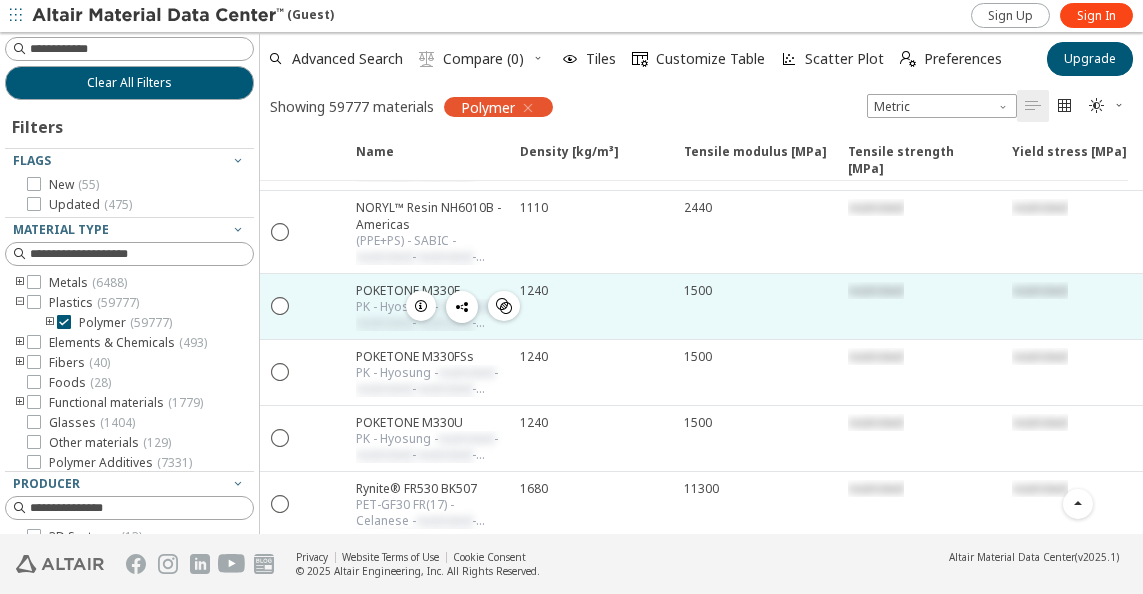 scroll, scrollTop: 25302, scrollLeft: 0, axis: vertical 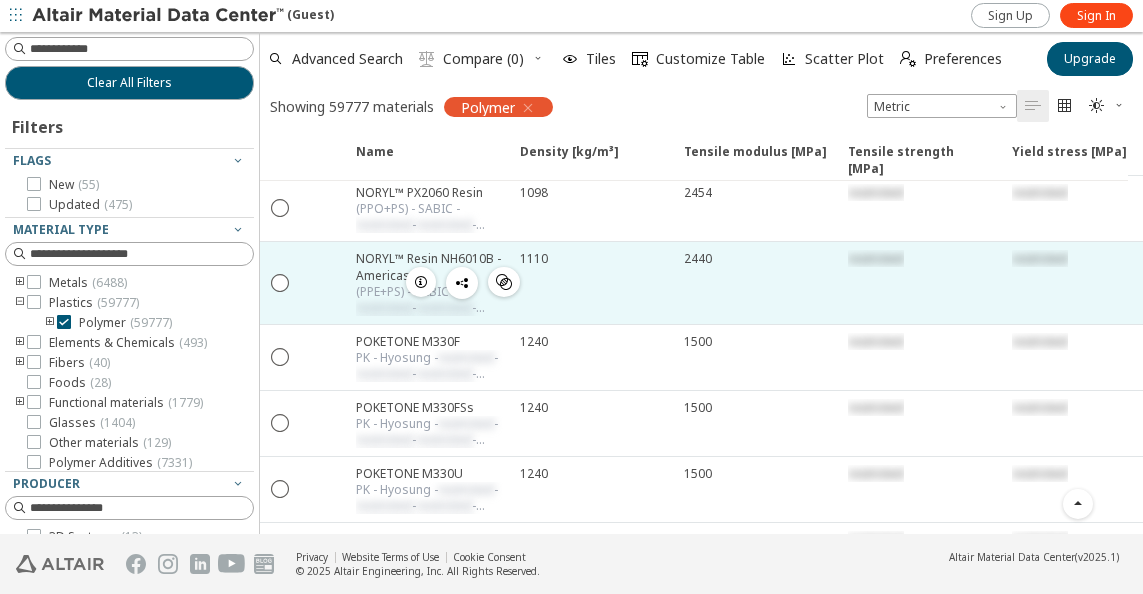 click at bounding box center [322, 283] 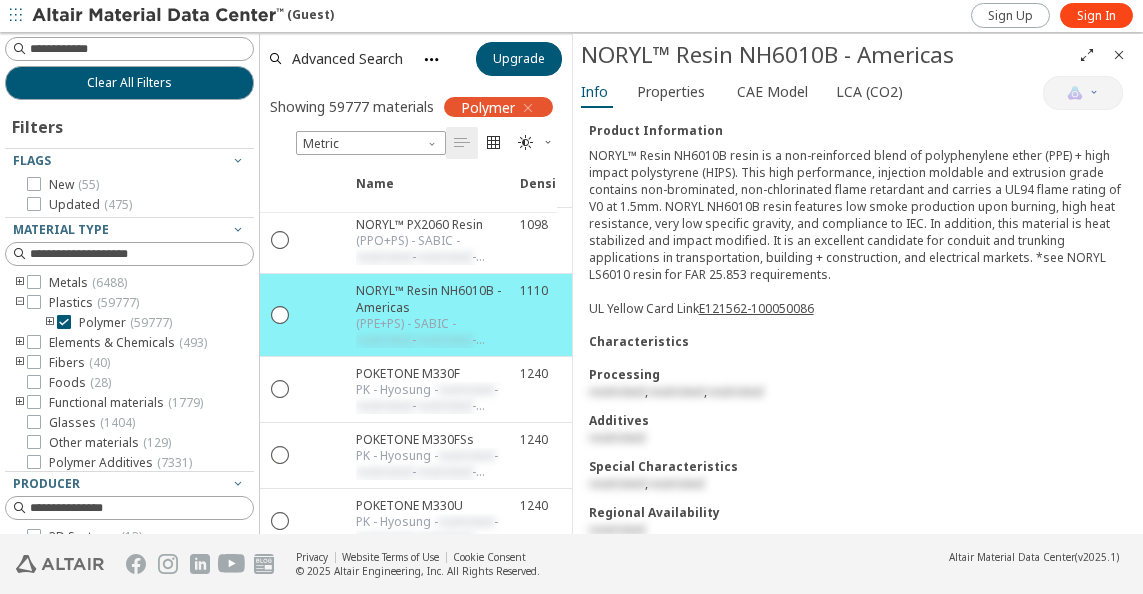 scroll, scrollTop: 1193, scrollLeft: 0, axis: vertical 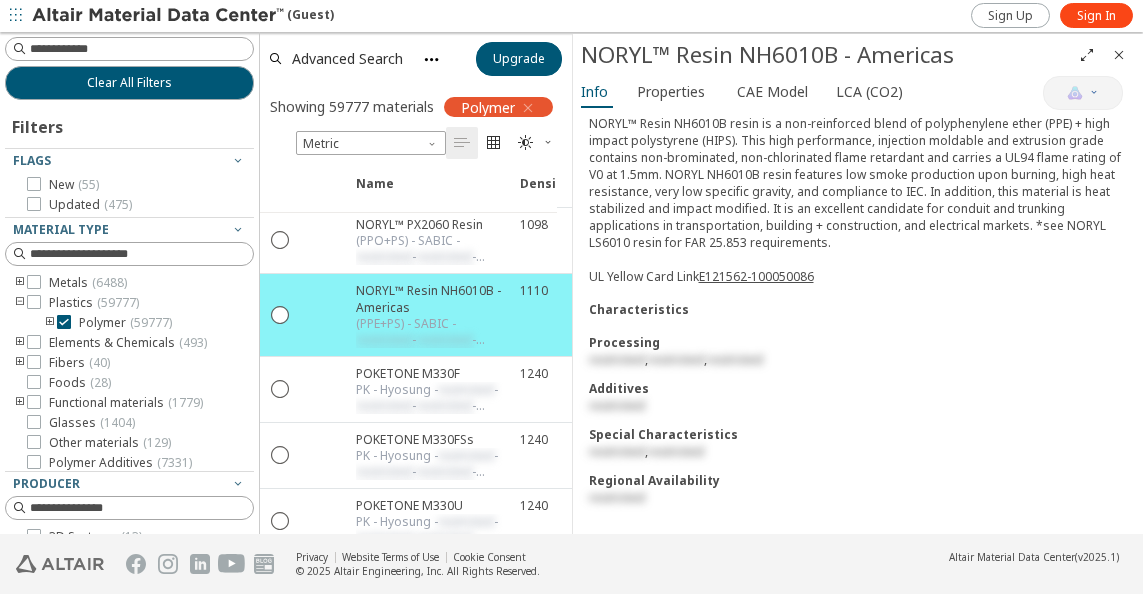 click at bounding box center [16, 15] 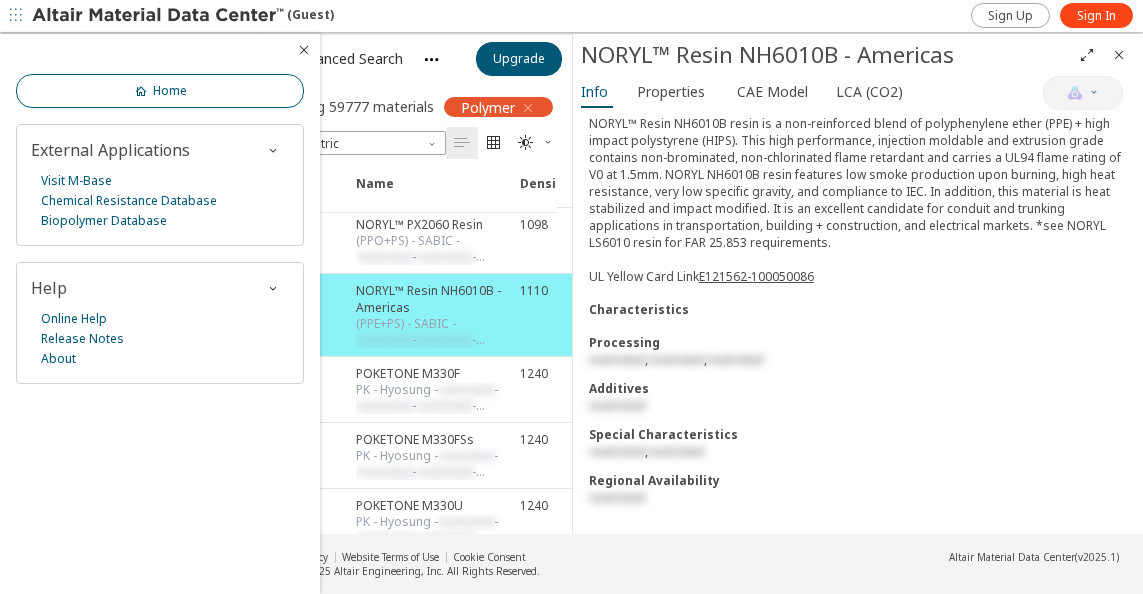 click on "Home" at bounding box center [160, 91] 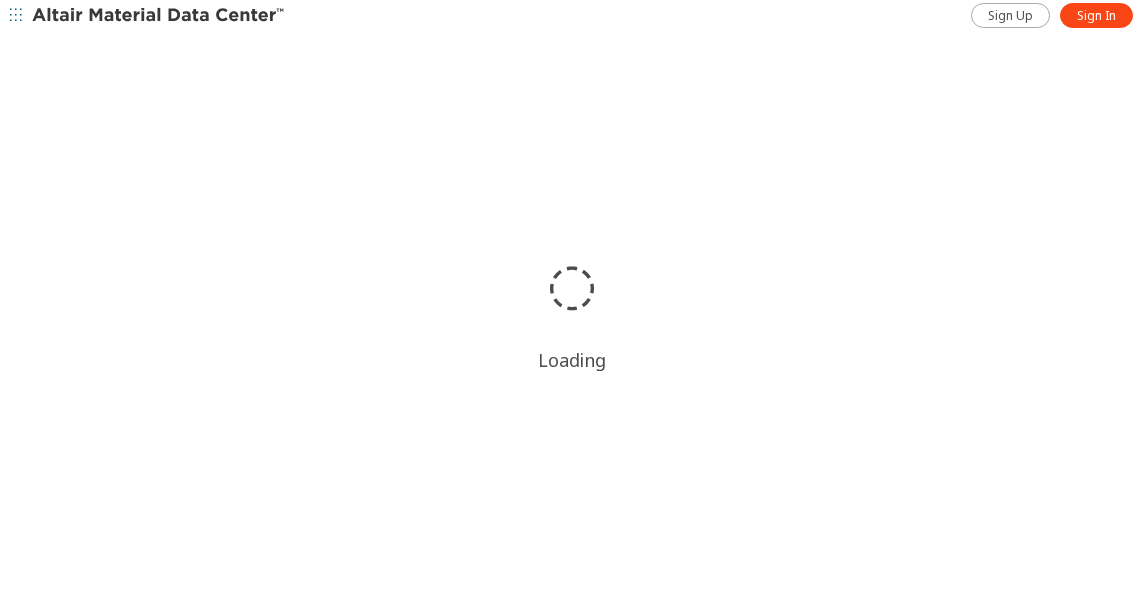 scroll, scrollTop: 0, scrollLeft: 0, axis: both 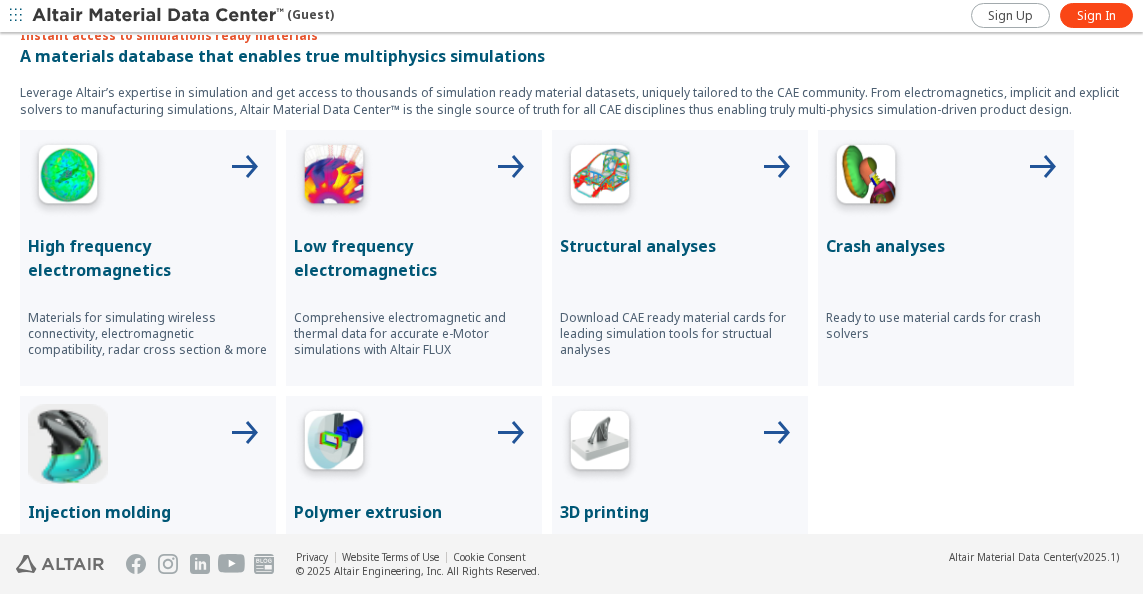 click at bounding box center (866, 178) 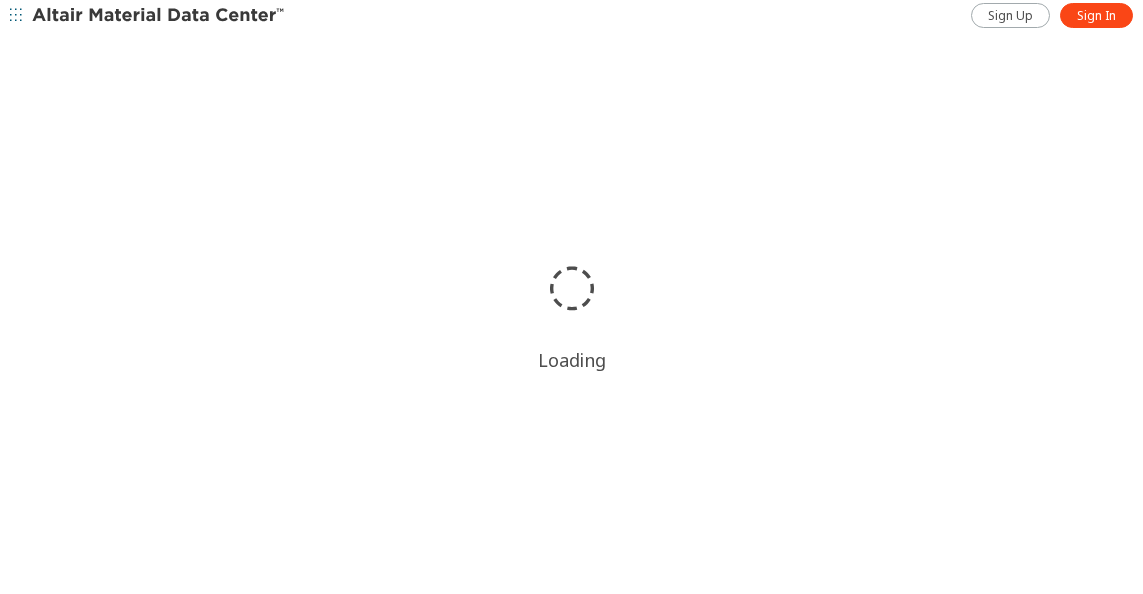 scroll, scrollTop: 0, scrollLeft: 0, axis: both 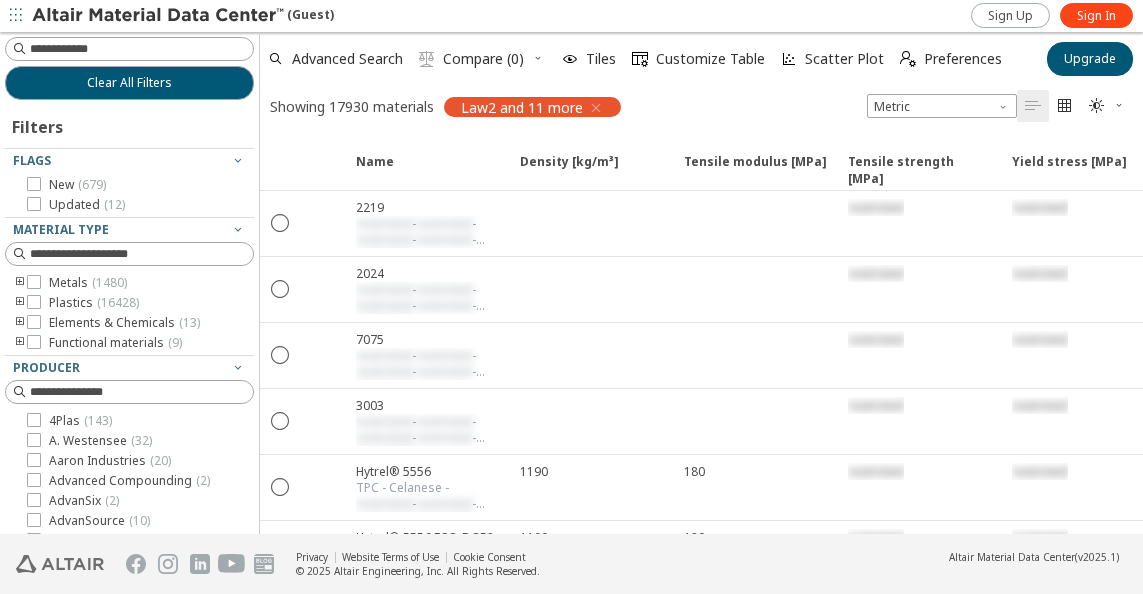 click at bounding box center (20, 303) 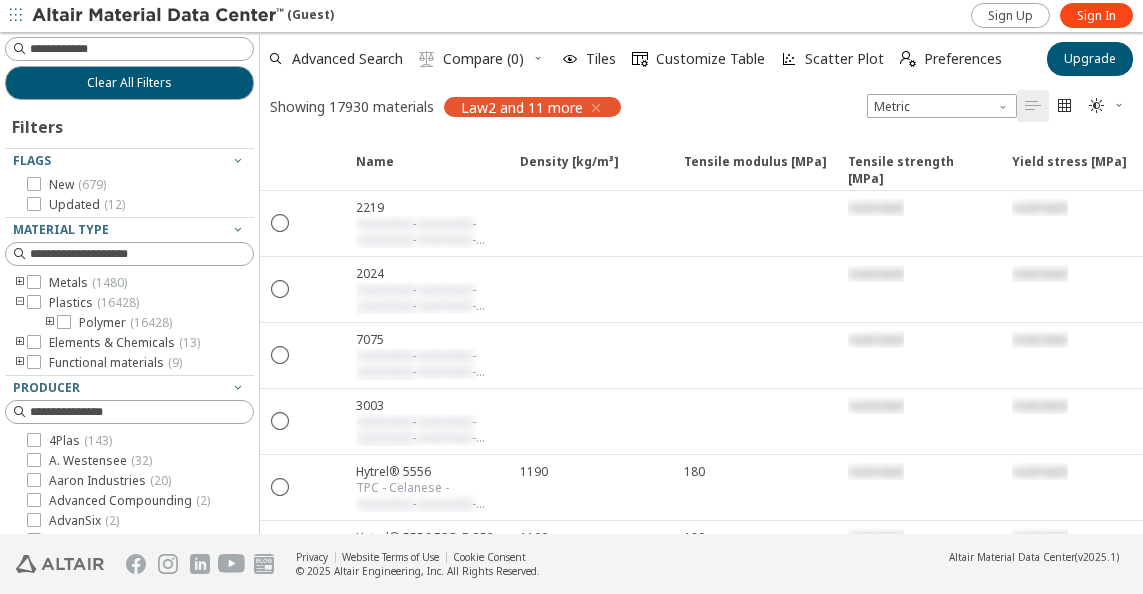 click at bounding box center (50, 323) 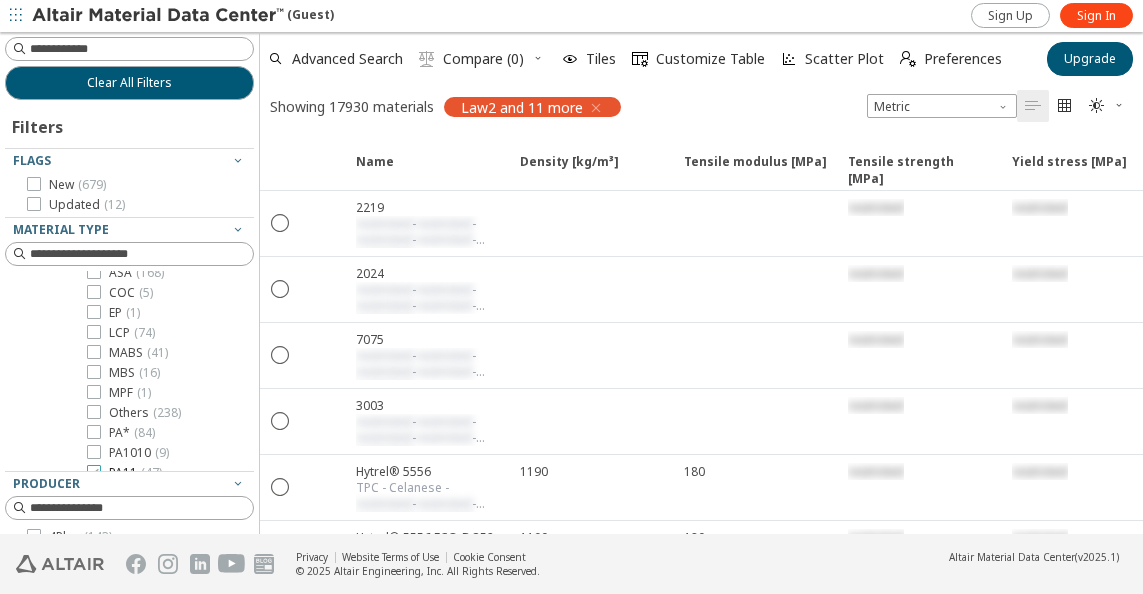 scroll, scrollTop: 200, scrollLeft: 0, axis: vertical 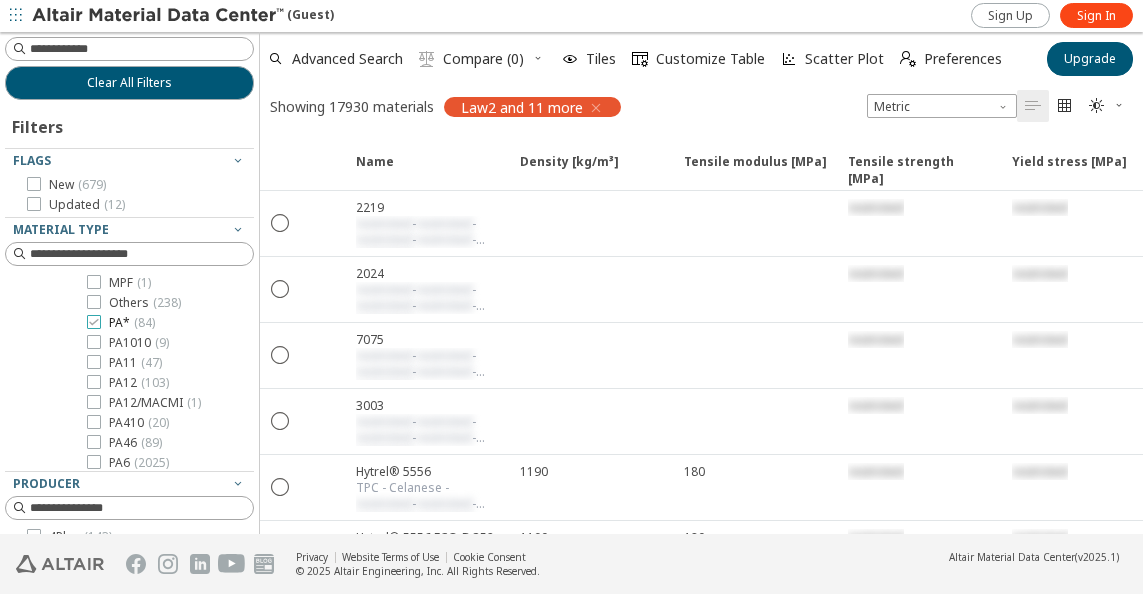 click at bounding box center (94, 322) 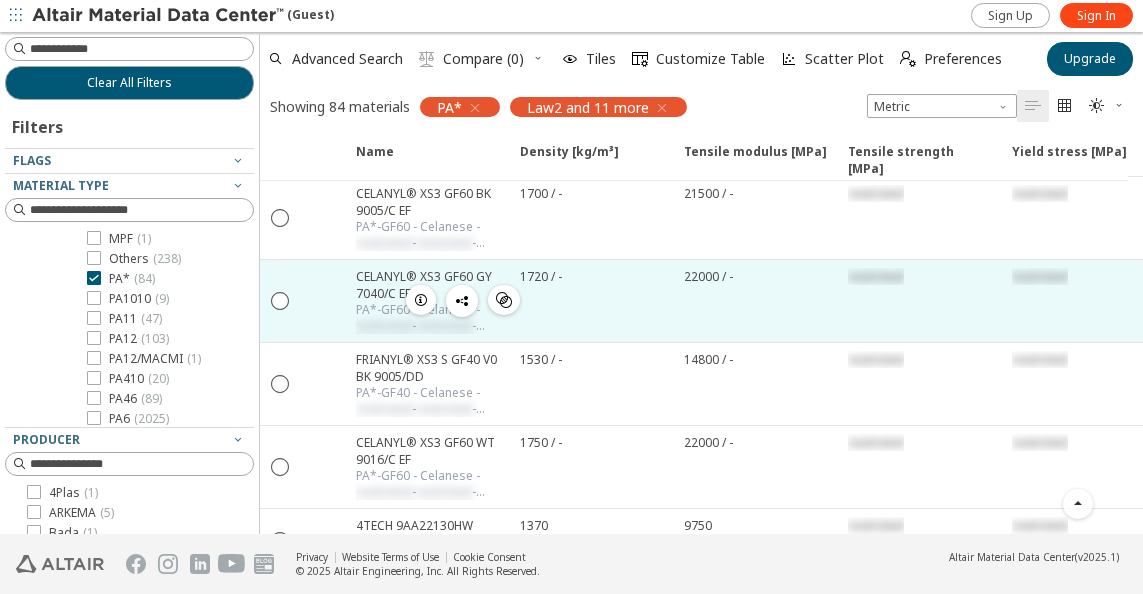scroll, scrollTop: 1600, scrollLeft: 0, axis: vertical 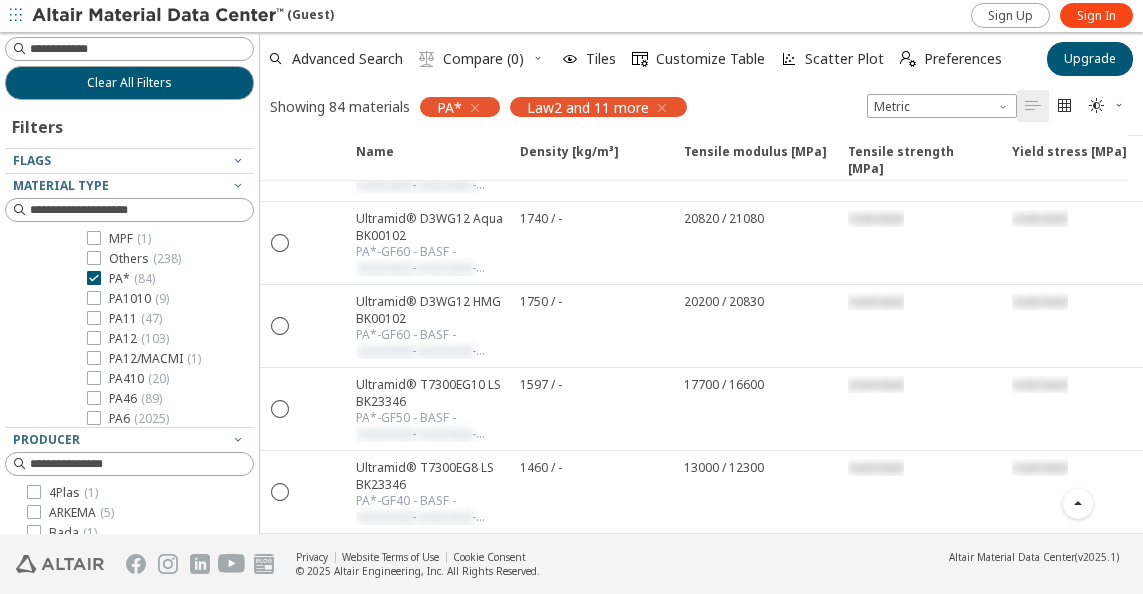 click on "ABS ( [NUMBER] ) ASA ( [NUMBER] ) COC ( [NUMBER] ) EP ( [NUMBER] ) LCP ( [NUMBER] ) MABS ( [NUMBER] ) MBS ( [NUMBER] ) MPF ( [NUMBER] ) Others ( [NUMBER] ) PA* ( [NUMBER] ) PA1010 ( [NUMBER] ) PA11 ( [NUMBER] ) PA12 ( [NUMBER] ) PA12/MACMI ( [NUMBER] ) PA410 ( [NUMBER] ) PA46 ( [NUMBER] ) PA6 ( [NUMBER] ) PA6/6T ( [NUMBER] ) PA610 ( [NUMBER] ) PA612 ( [NUMBER] ) PA66 ( [NUMBER] ) PA66/6 ( [NUMBER] ) PA66/6T ( [NUMBER] ) PA666 ( [NUMBER] ) PA6I/6T ( [NUMBER] ) PA6T/6 ( [NUMBER] ) PA6T/66 ( [NUMBER] ) PA6T/66/6I ( [NUMBER] ) PA6T/6I ( [NUMBER] ) PA6T/XT ( [NUMBER] ) PA9T ( [NUMBER] ) PAEK ( [NUMBER] ) PAMXD6 ( [NUMBER] ) PARA ( [NUMBER] ) PBT ( [NUMBER] ) PC ( [NUMBER] ) PCT ( [NUMBER] ) PE ( [NUMBER] ) PE-HD ( [NUMBER] ) PE-LD ( [NUMBER] ) PE-UHMW ( [NUMBER] ) PEEK ( [NUMBER] ) PEI ( [NUMBER] ) PEK ( [NUMBER] ) PEKEKK ( [NUMBER] ) PEKK ( [NUMBER] ) PESU ( [NUMBER] ) PET ( [NUMBER] ) PF ( [NUMBER] ) PK ( [NUMBER] ) PLA ( [NUMBER] ) PMMA ( [NUMBER] ) PMMI ( [NUMBER] ) POM ( [NUMBER] ) PP ( [NUMBER] ) PPA ( [NUMBER] ) PPE ( [NUMBER] ) PPO ( [NUMBER] ) PPS ( [NUMBER] ) PPSU ( [NUMBER] ) PS ( [NUMBER] ) PS-SY ( [NUMBER] ) PSU ( [NUMBER] ) PTT ( [NUMBER] ) PVDF ( [NUMBER] ) SAN ( [NUMBER] ) SB ( [NUMBER] ) SMMA ( [NUMBER] ) TPA ( [NUMBER] ) TPC ( [NUMBER] ) TPE ( [NUMBER] ) TPU ( [NUMBER] ) TPU-ARES ( [NUMBER] ) TPU-ARET ( [NUMBER] ) UP ( [NUMBER] )" at bounding box center [159, 839] 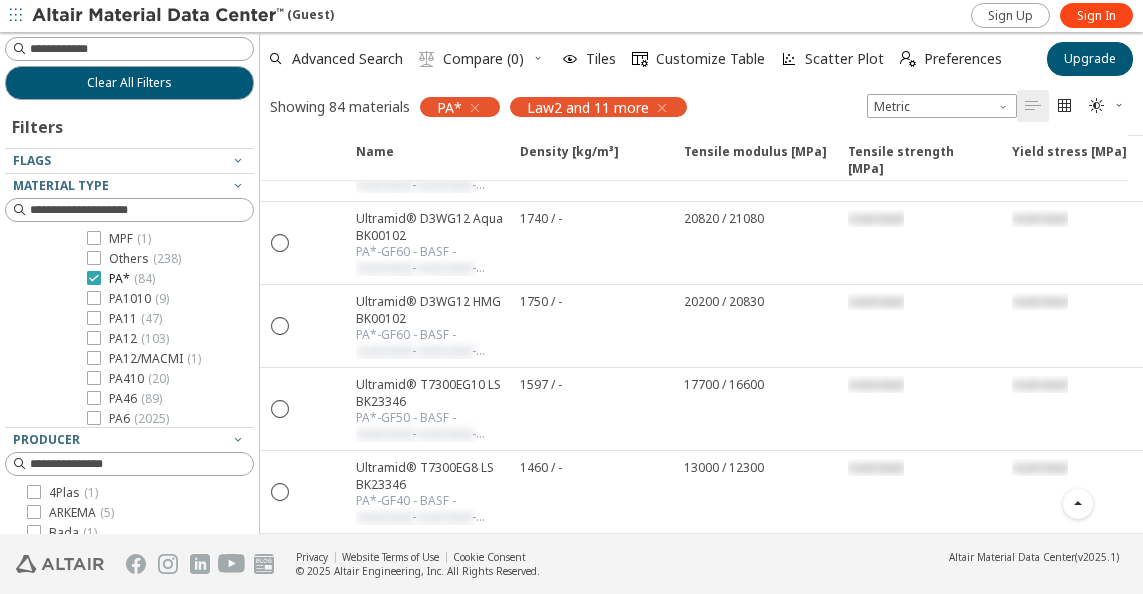 click at bounding box center [94, 278] 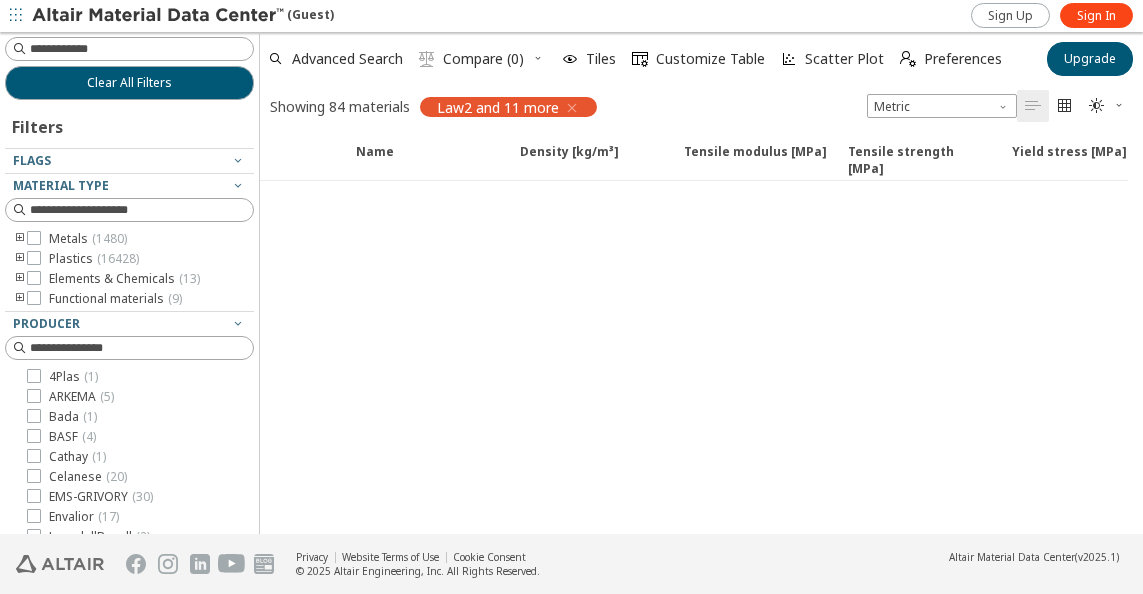 scroll, scrollTop: 0, scrollLeft: 0, axis: both 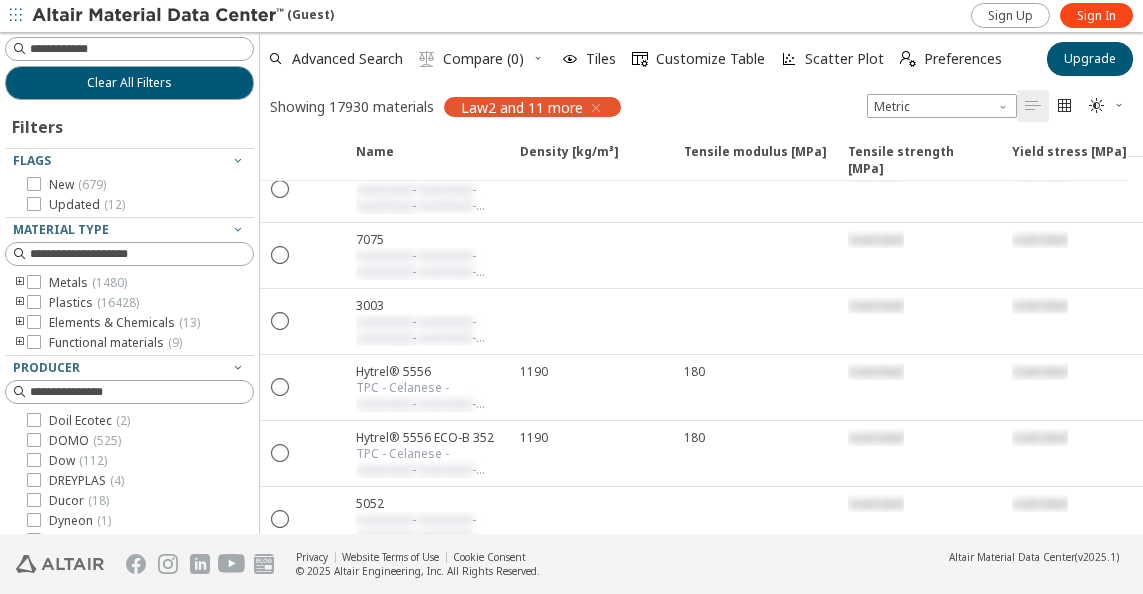 click at bounding box center (159, 16) 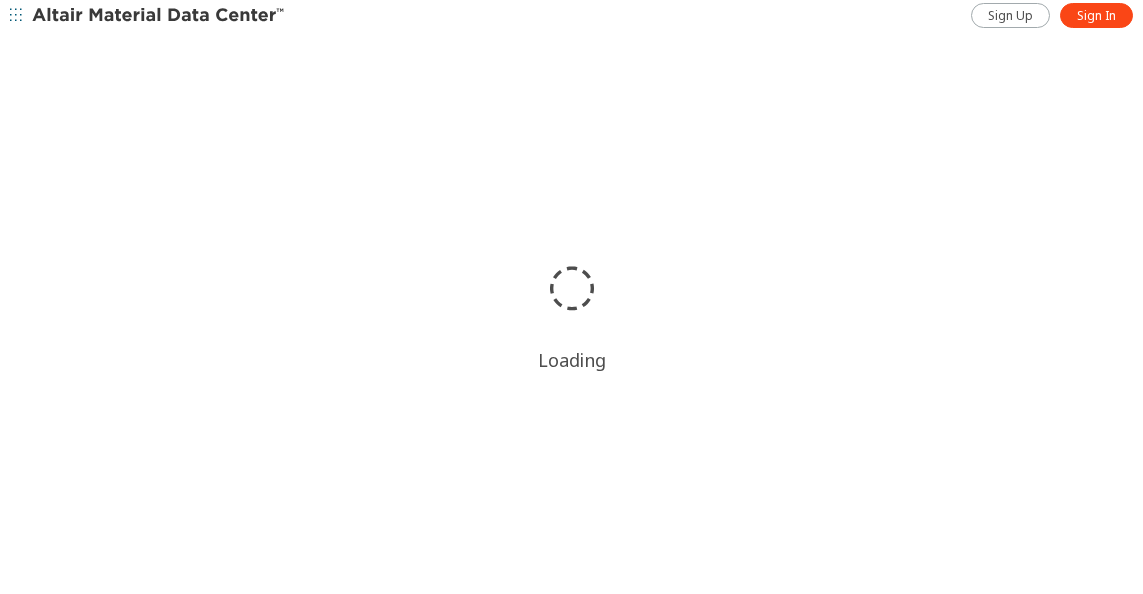 scroll, scrollTop: 0, scrollLeft: 0, axis: both 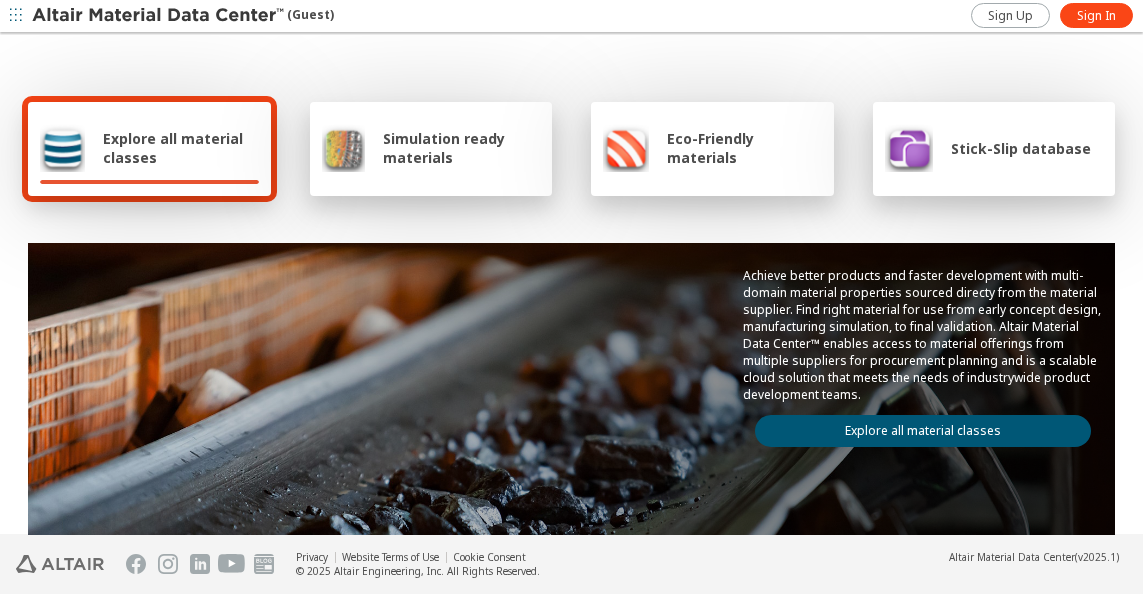 click on "Explore all material classes" at bounding box center (181, 148) 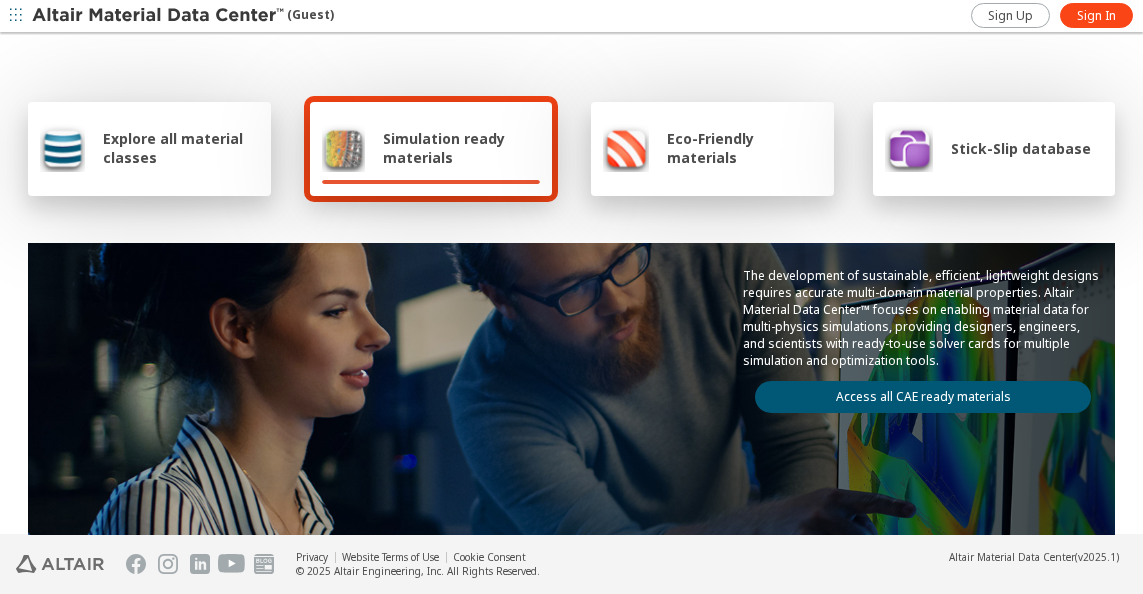 click on "Simulation ready materials" at bounding box center [461, 148] 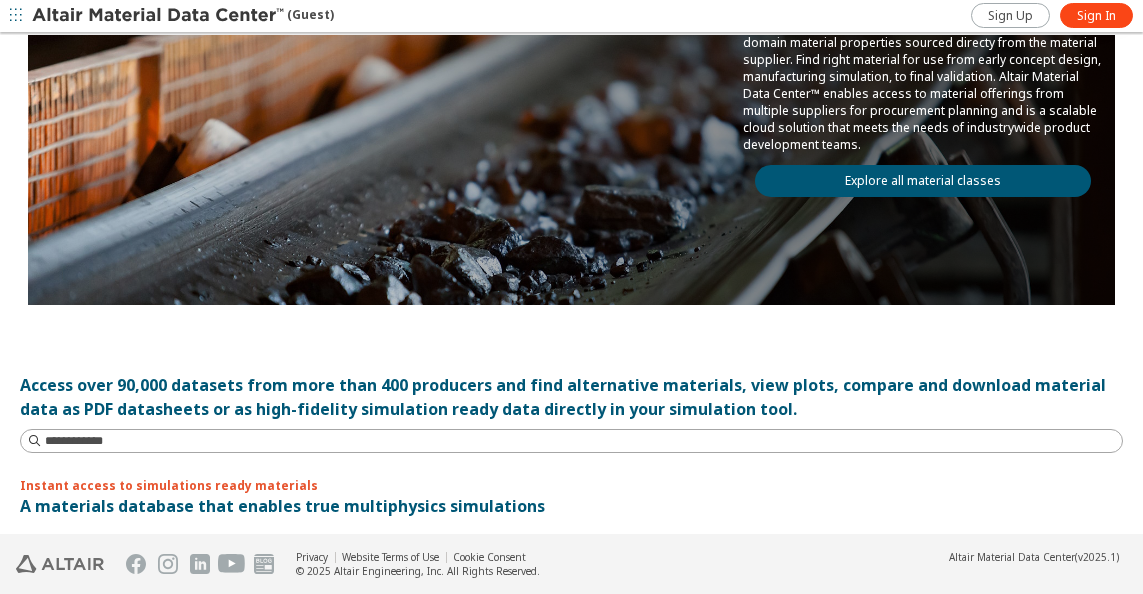 scroll, scrollTop: 300, scrollLeft: 0, axis: vertical 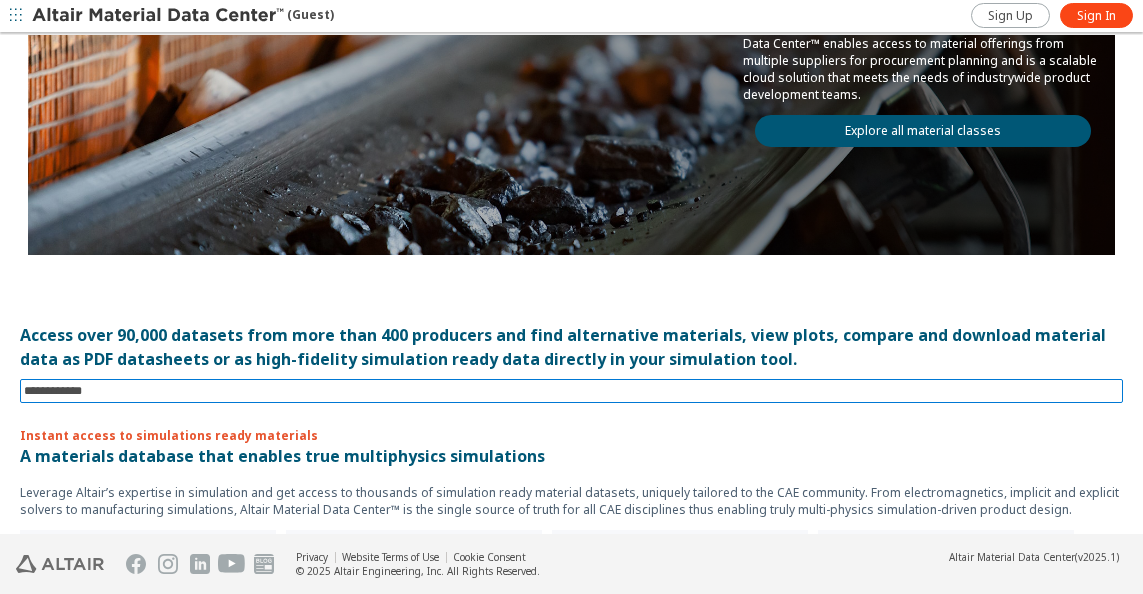 click at bounding box center [573, 391] 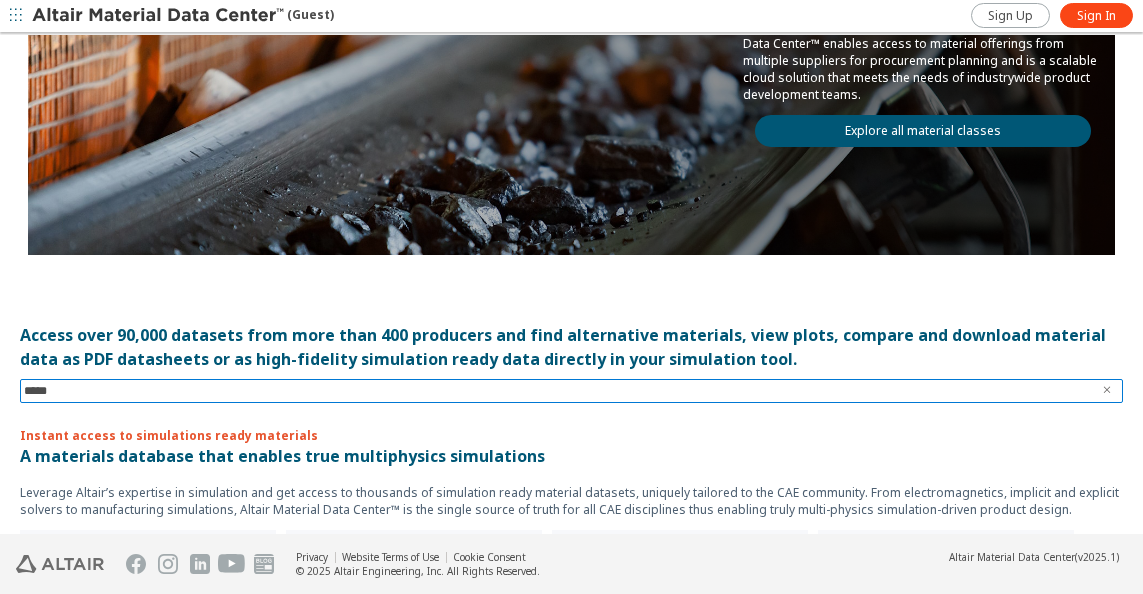 type on "******" 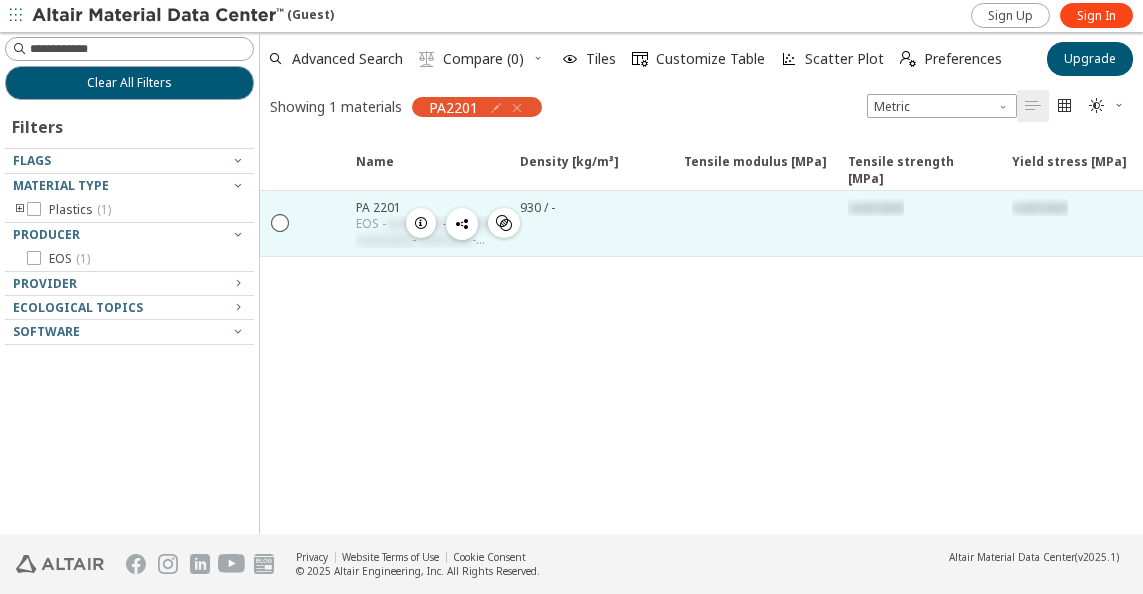 click at bounding box center [322, 223] 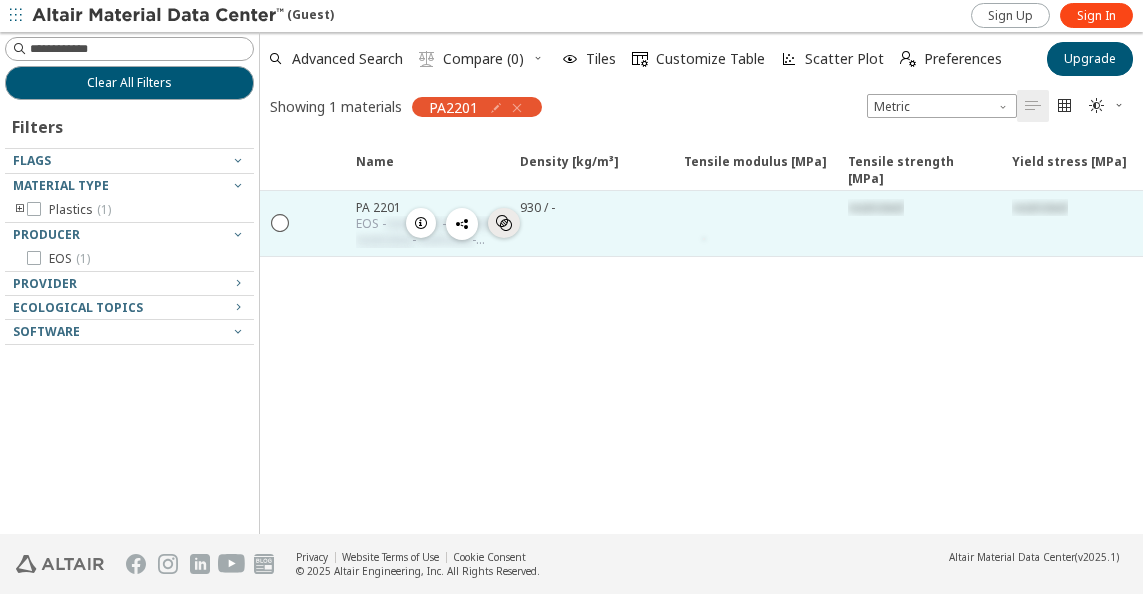 click on "" at bounding box center [504, 223] 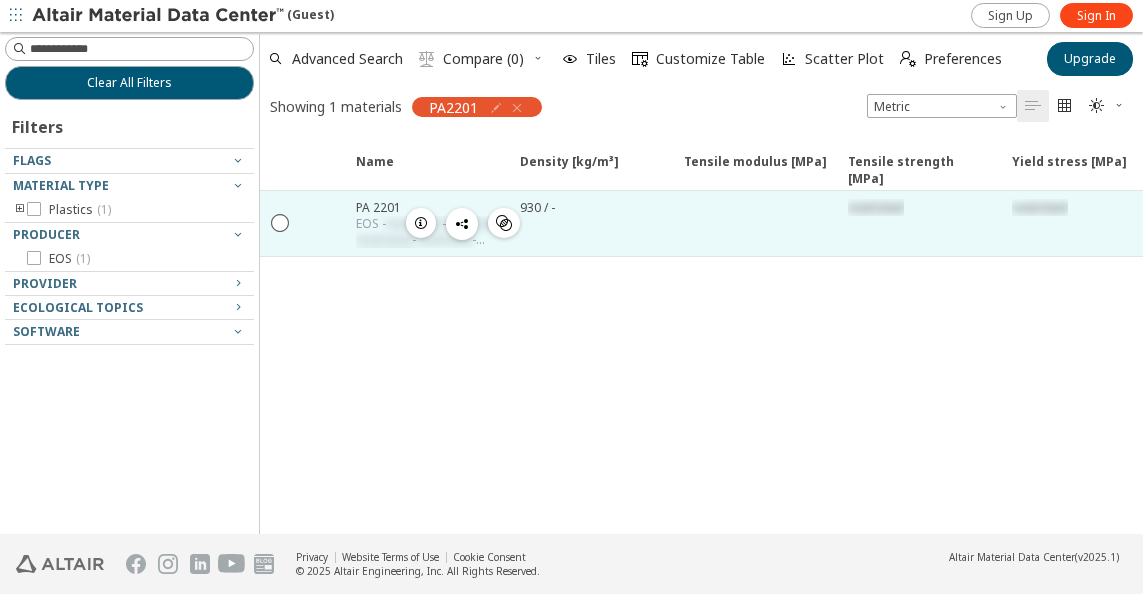 click on "" at bounding box center (504, 223) 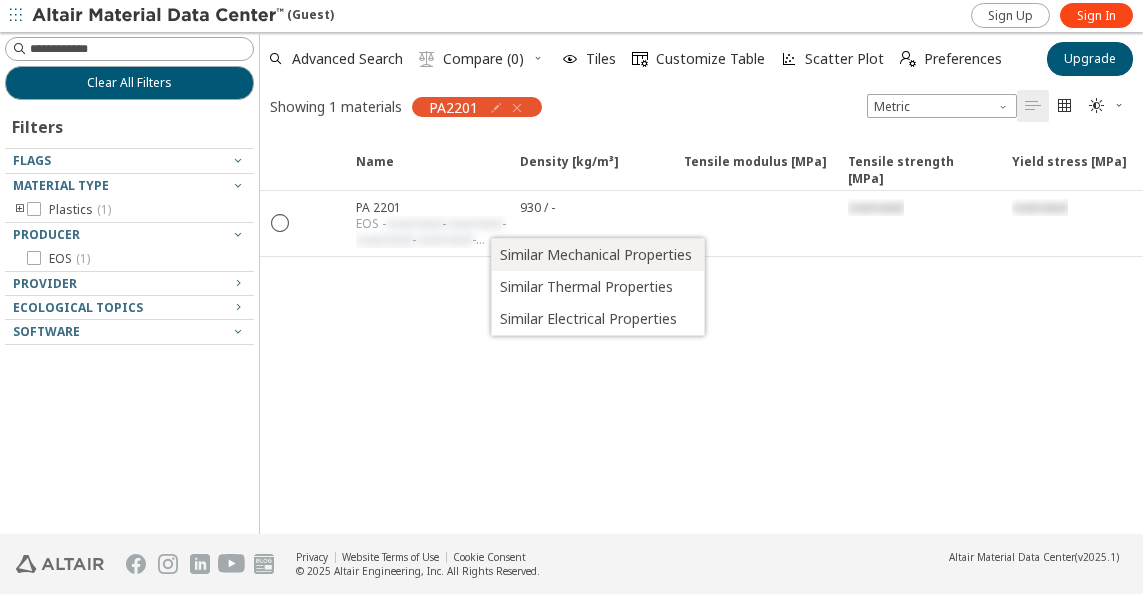 click on "Similar Mechanical Properties" at bounding box center [596, 255] 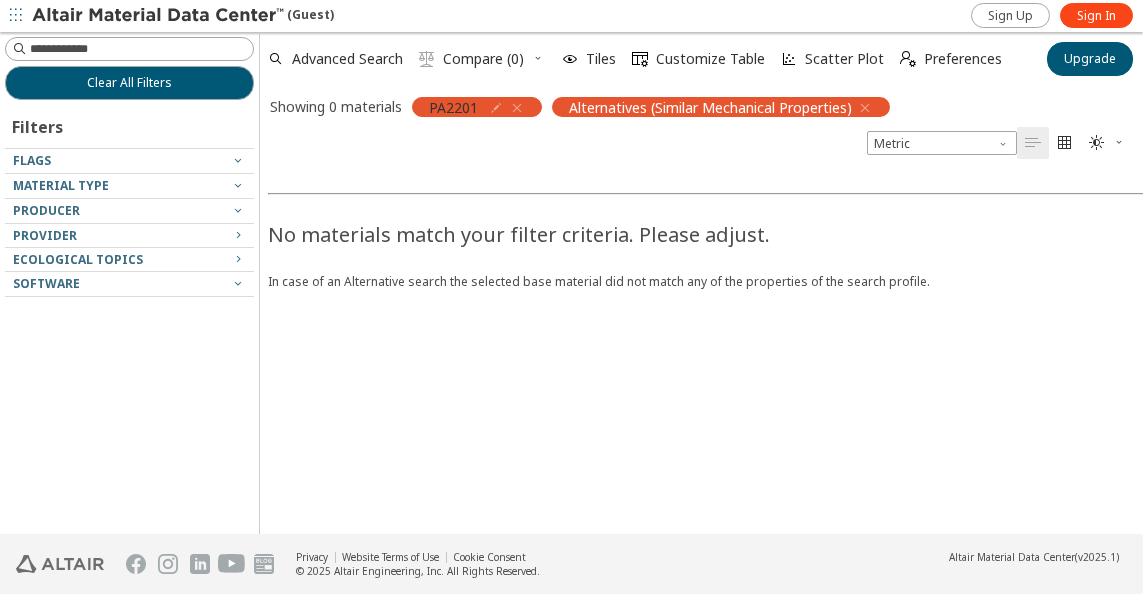 click on "PA2201" at bounding box center [453, 107] 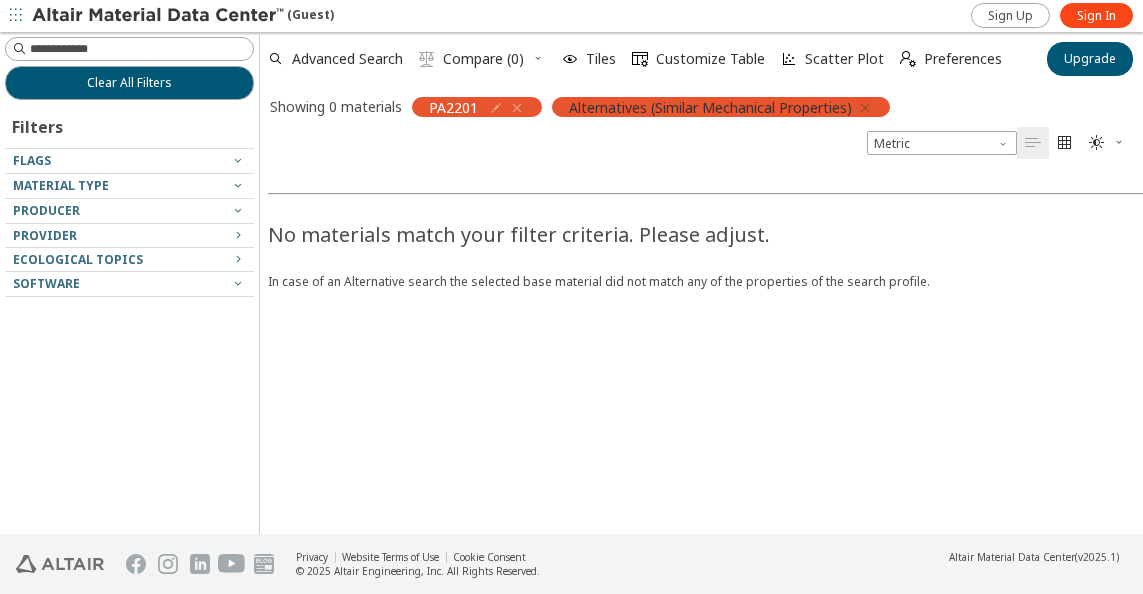click at bounding box center [865, 108] 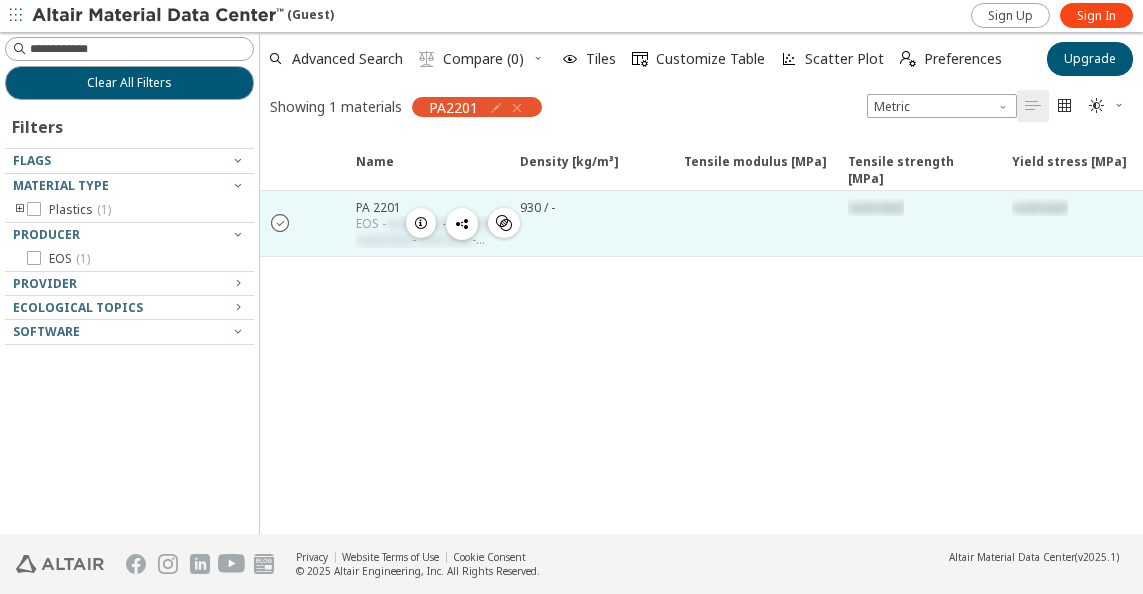 click on "" at bounding box center (281, 222) 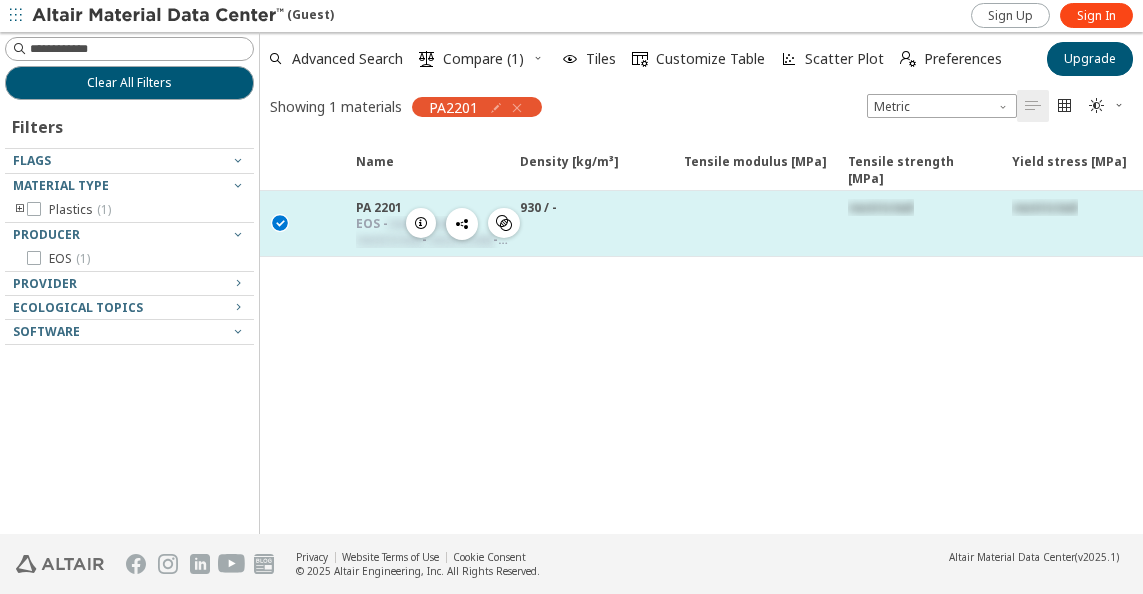 click at bounding box center (421, 223) 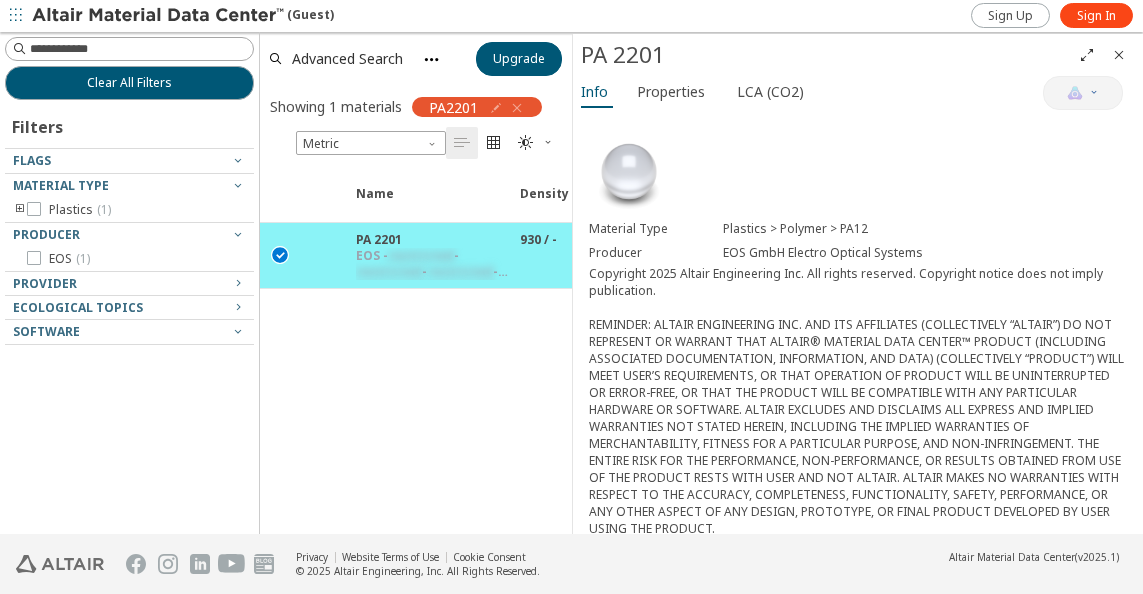 scroll, scrollTop: 200, scrollLeft: 0, axis: vertical 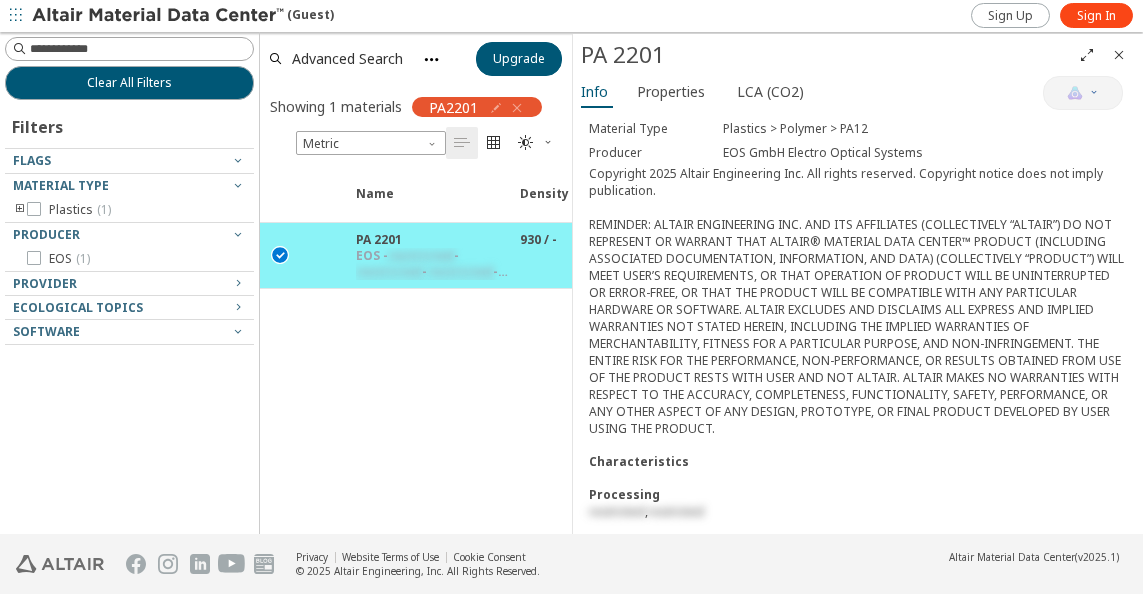 click on "Copyright 2025 Altair Engineering Inc.  All rights reserved.  Copyright notice does not imply publication." at bounding box center (858, 301) 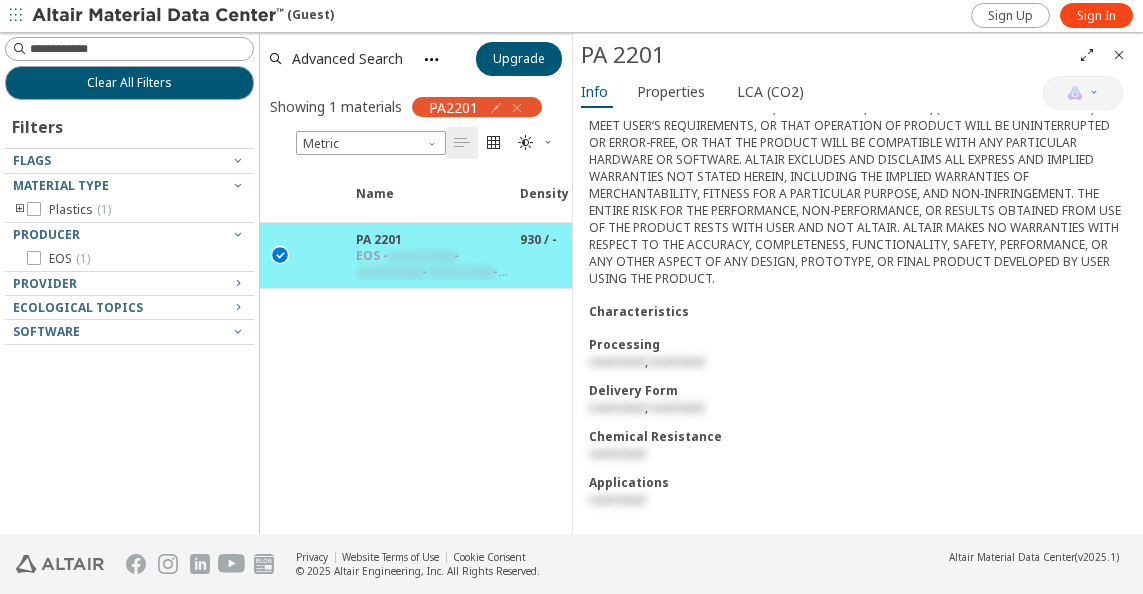 scroll, scrollTop: 352, scrollLeft: 0, axis: vertical 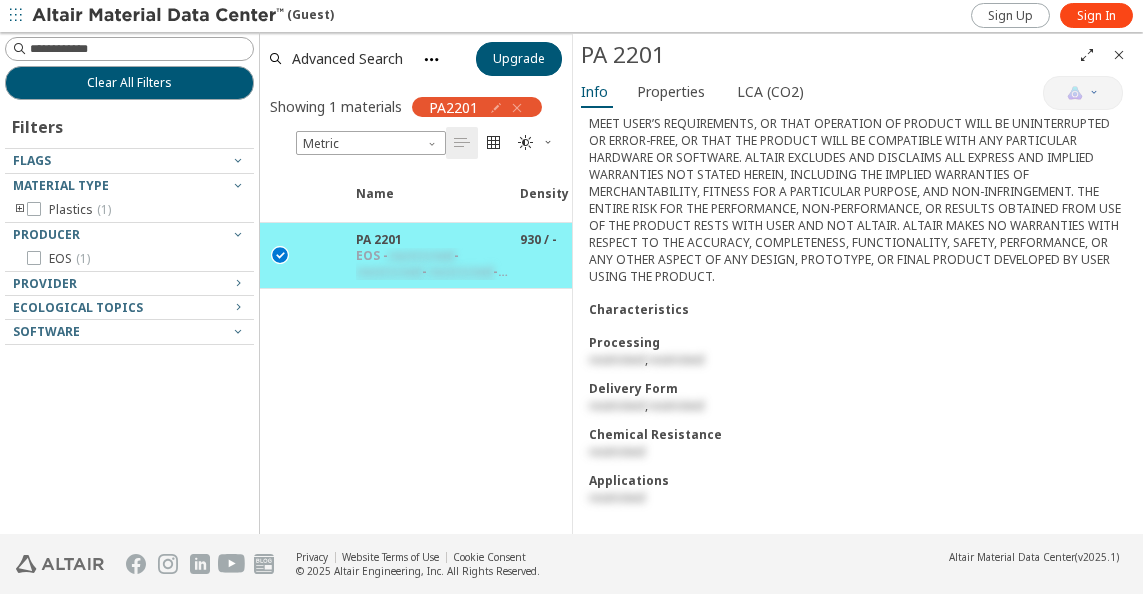 click on "Processing" at bounding box center [858, 342] 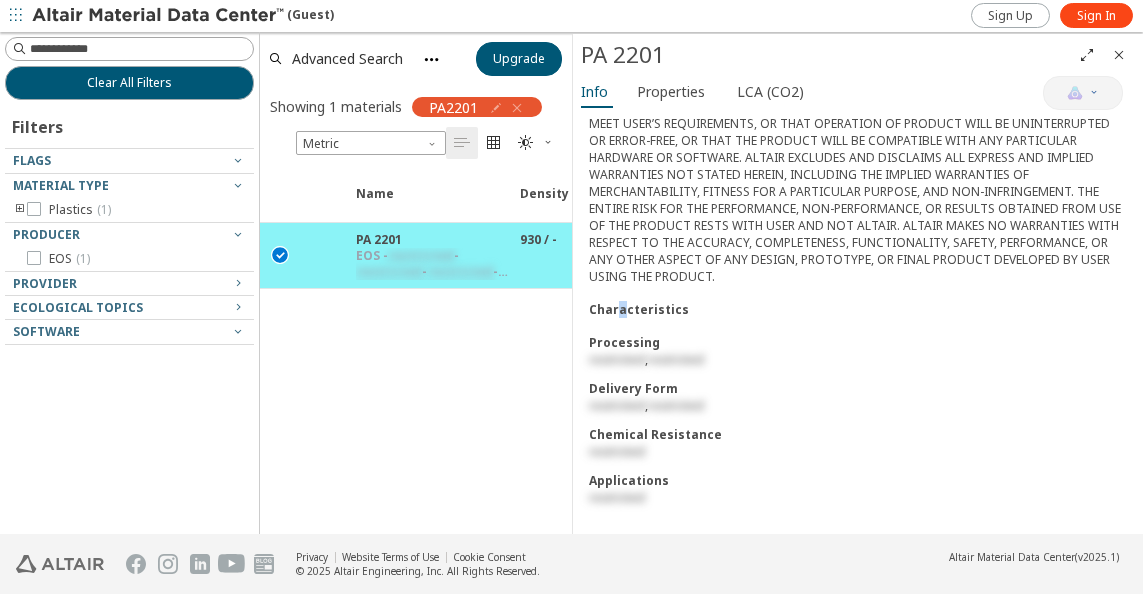 click on "Characteristics" at bounding box center (858, 309) 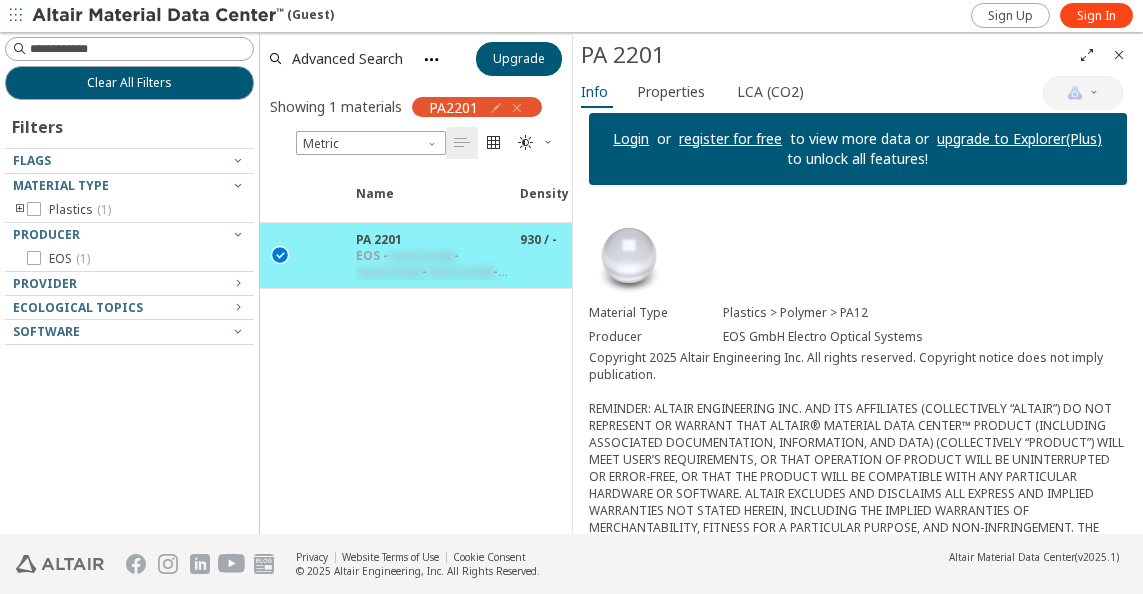 scroll, scrollTop: 0, scrollLeft: 0, axis: both 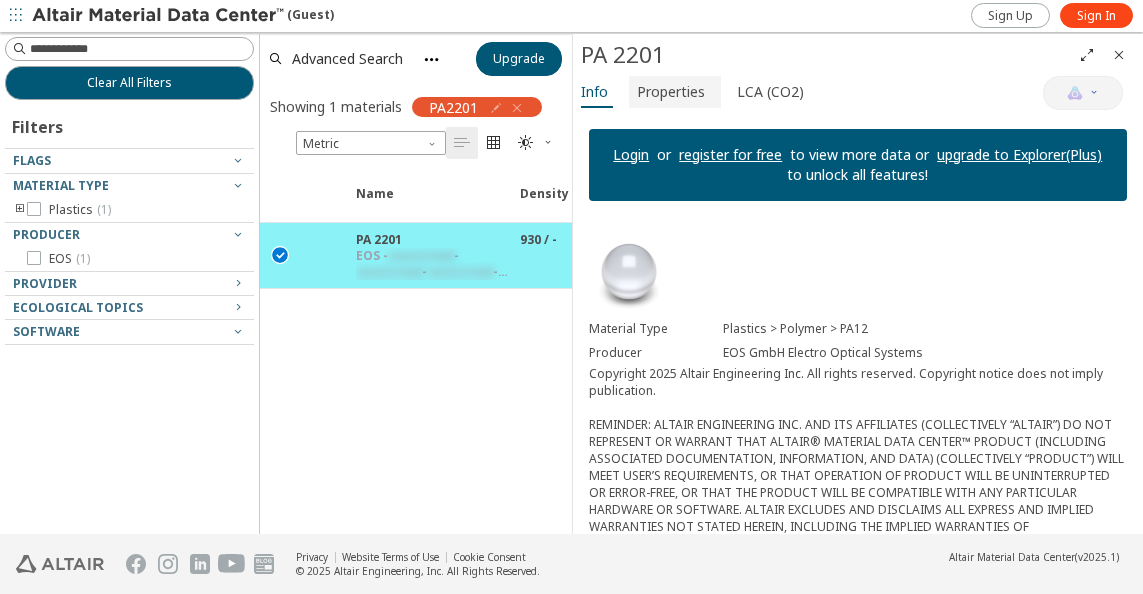 click on "Properties" at bounding box center [671, 92] 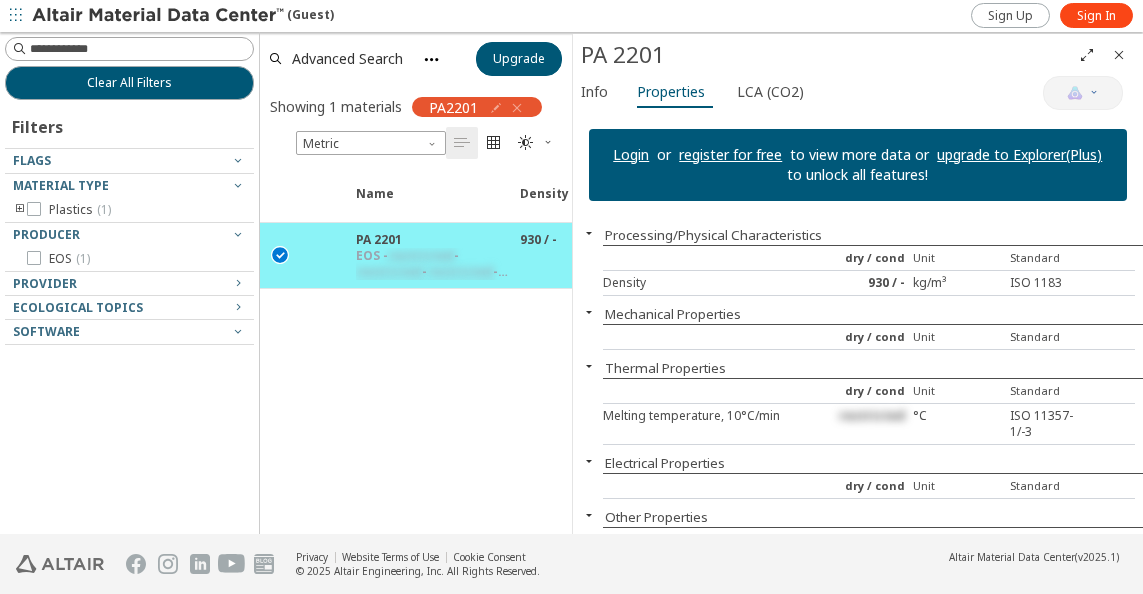 click on "Melting temperature, 10°C/min" at bounding box center (714, 424) 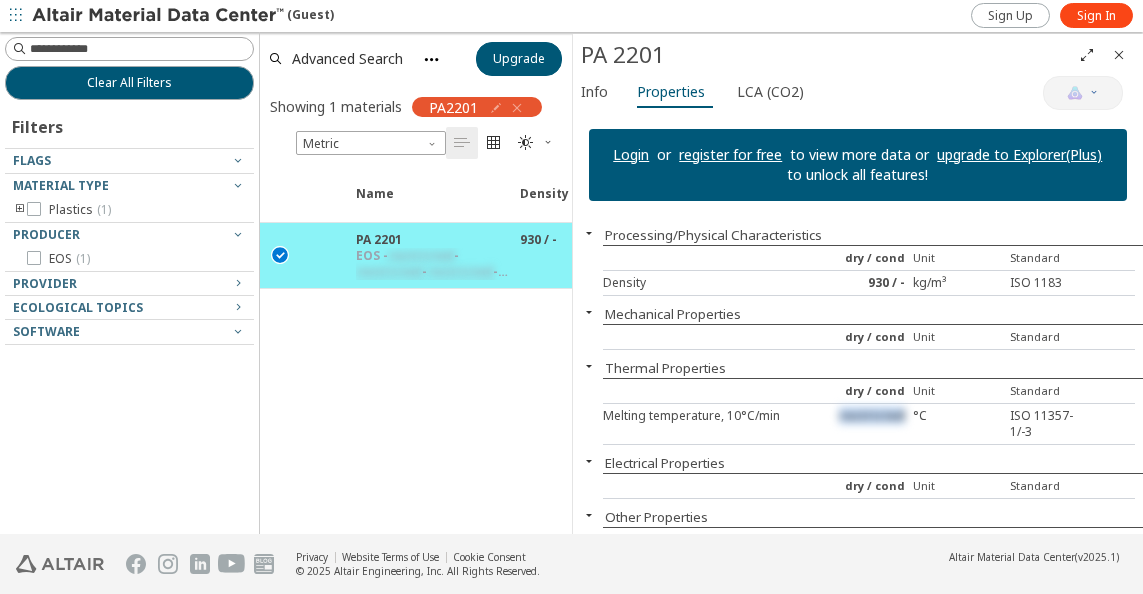 click on "restricted" at bounding box center [872, 415] 